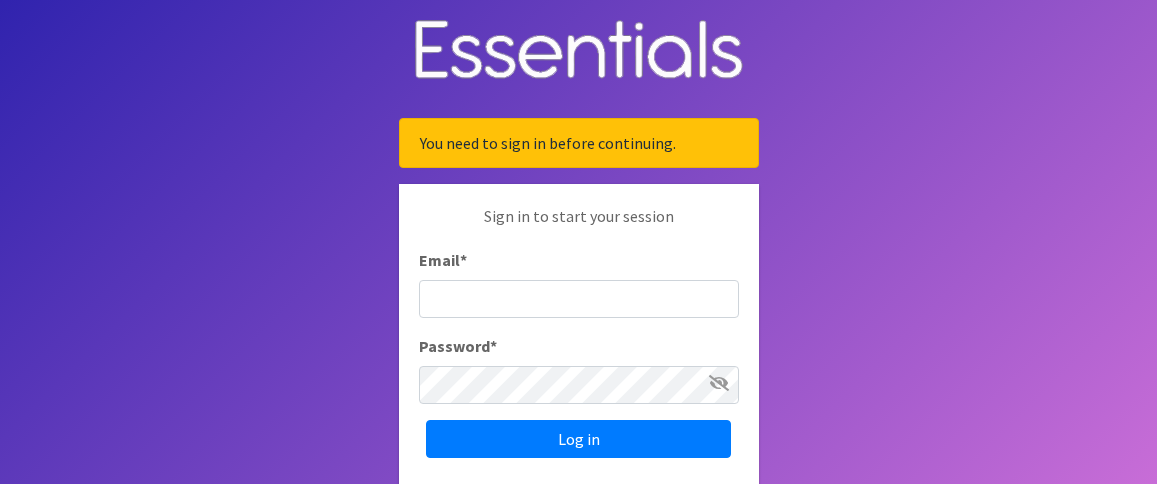 scroll, scrollTop: 0, scrollLeft: 0, axis: both 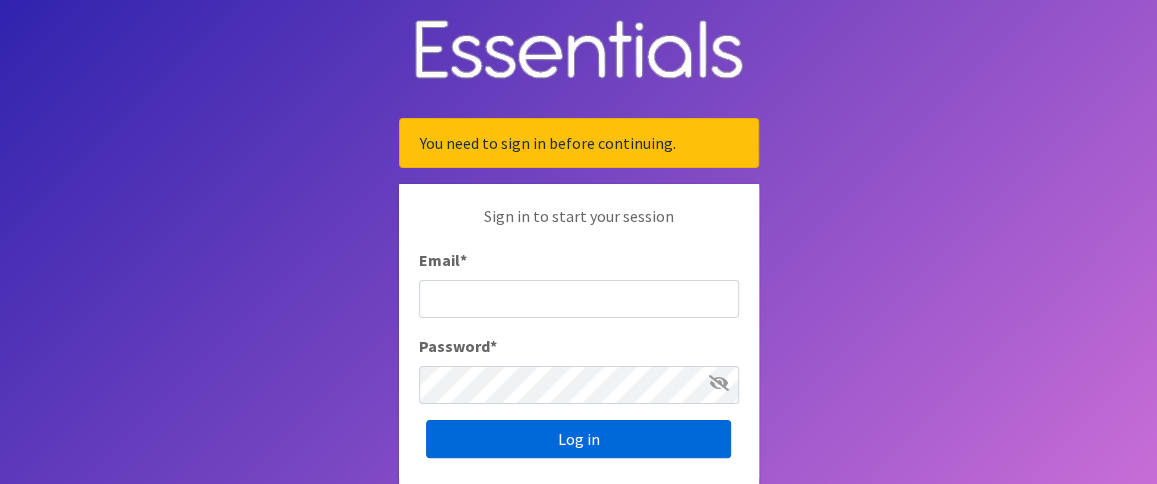 type on "[USERNAME]@example.com" 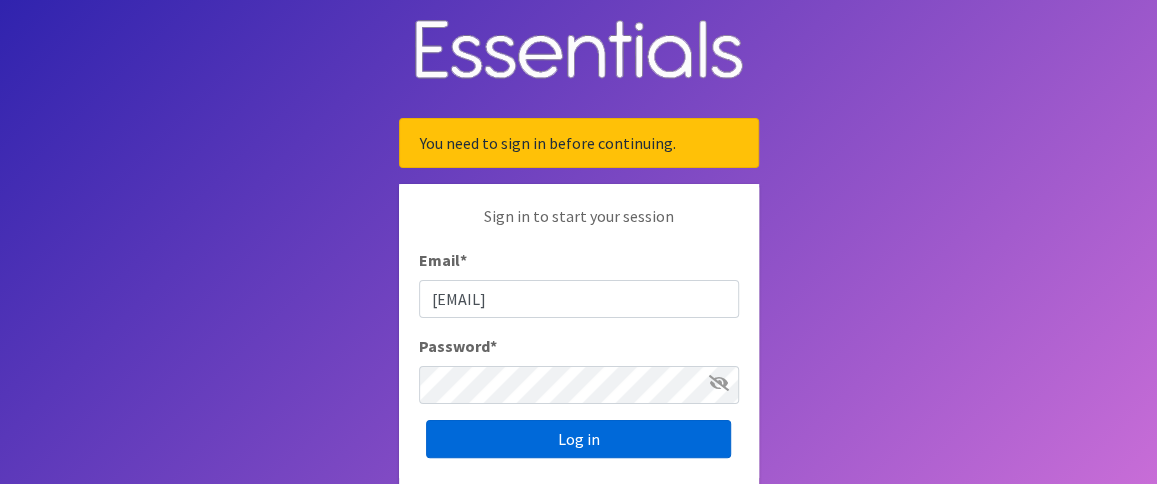 click on "Log in" at bounding box center (578, 439) 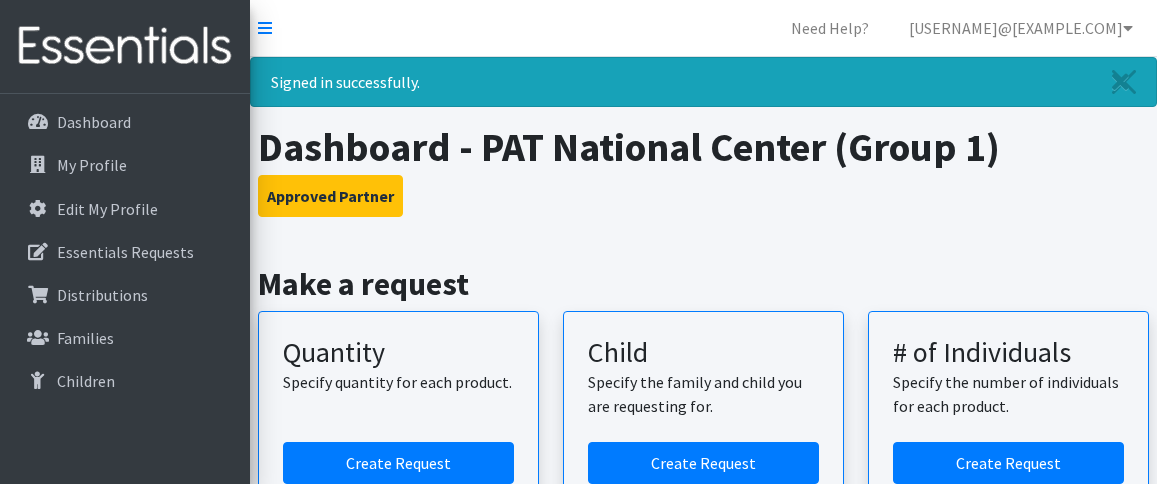 scroll, scrollTop: 0, scrollLeft: 0, axis: both 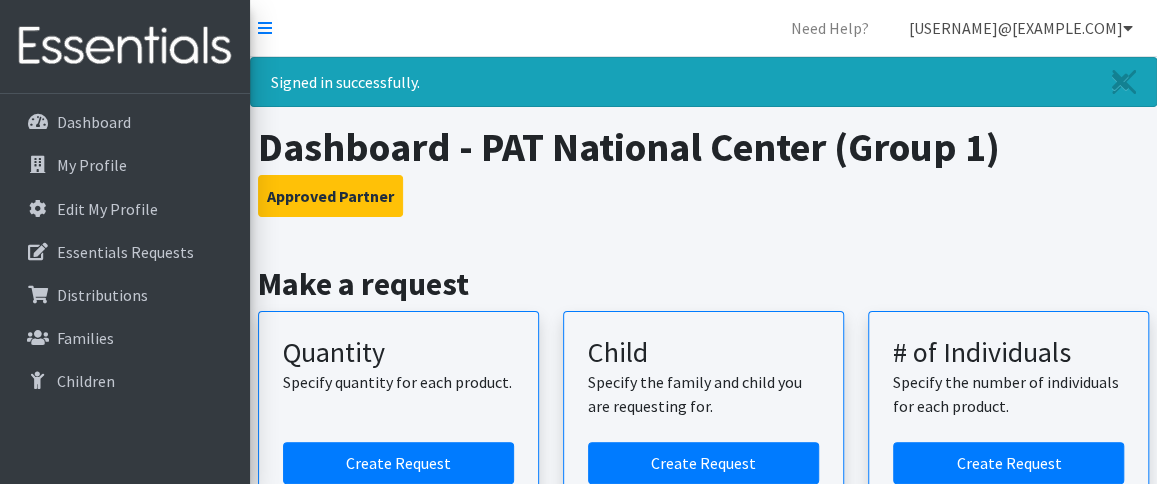 click at bounding box center (1128, 28) 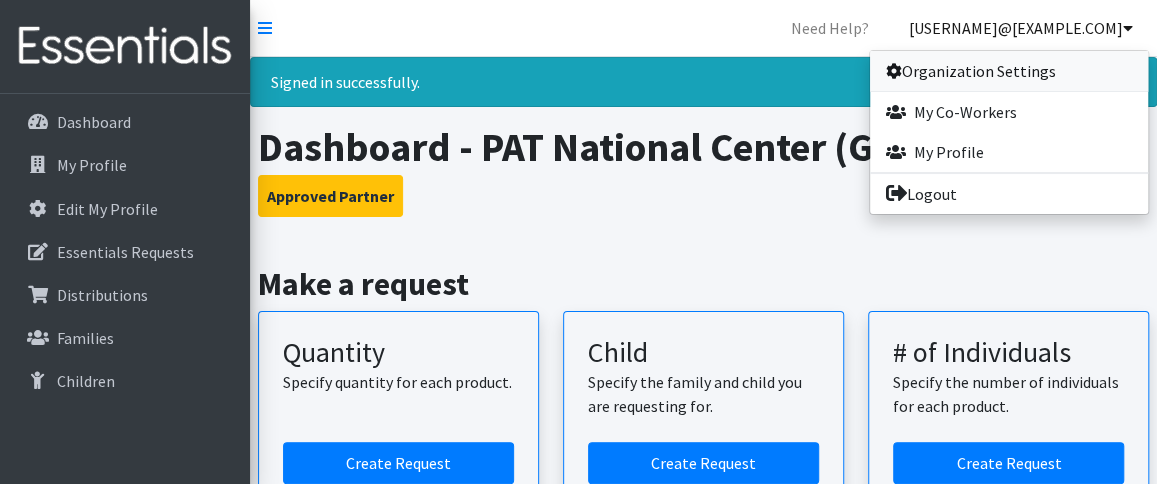 click on "Organization Settings" at bounding box center [1009, 71] 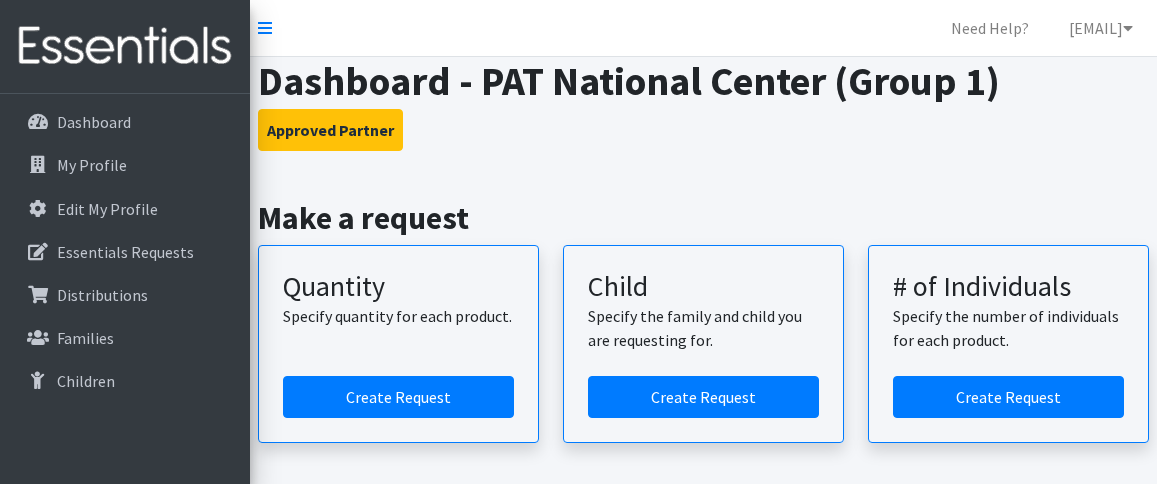 scroll, scrollTop: 0, scrollLeft: 0, axis: both 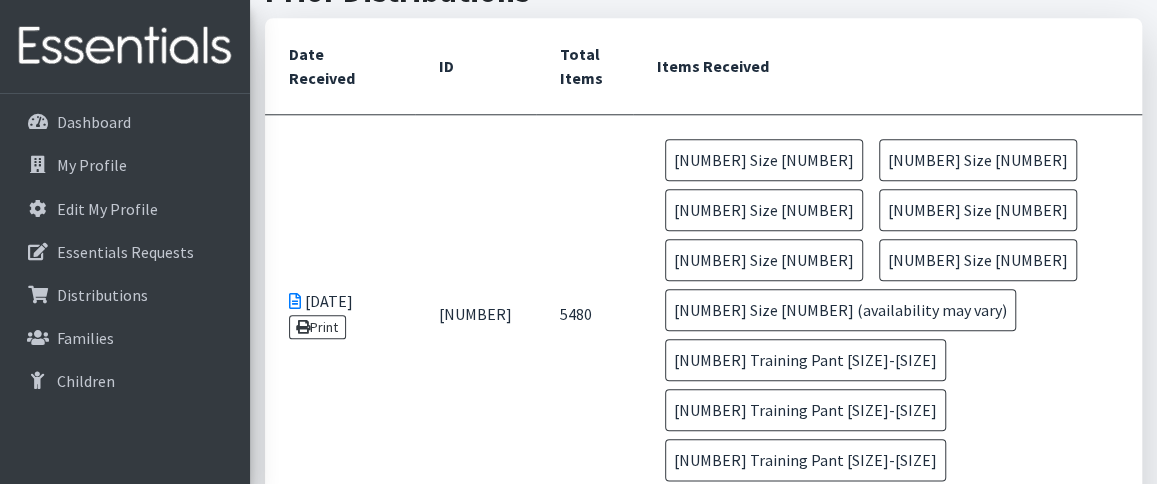 drag, startPoint x: 1154, startPoint y: 239, endPoint x: 1151, endPoint y: 211, distance: 28.160255 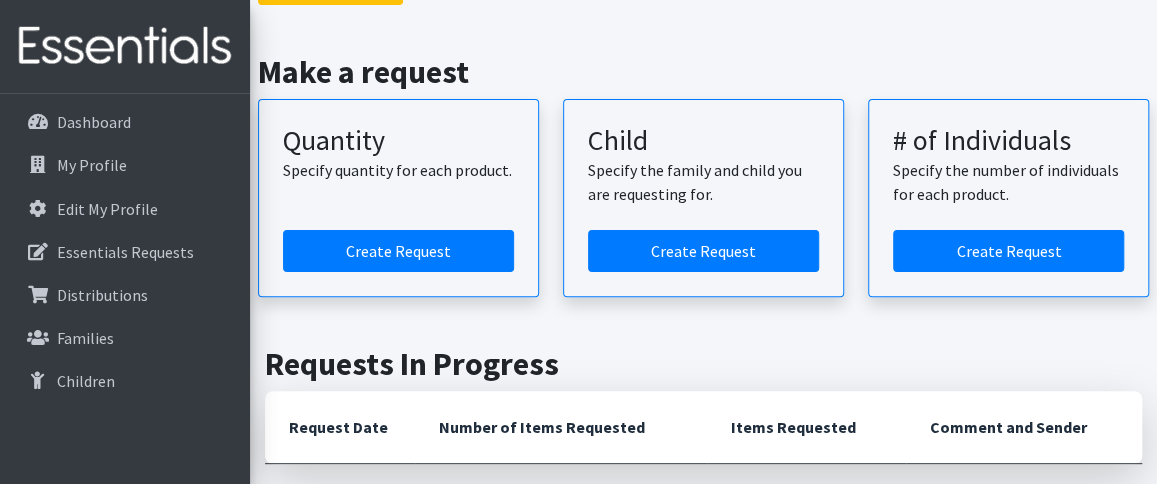 scroll, scrollTop: 134, scrollLeft: 0, axis: vertical 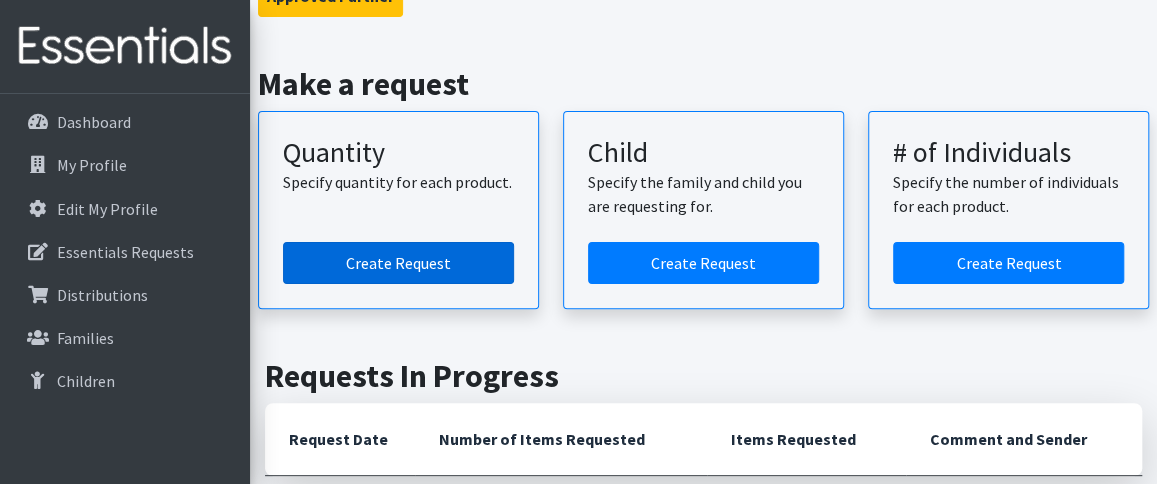 click on "Create Request" at bounding box center [398, 263] 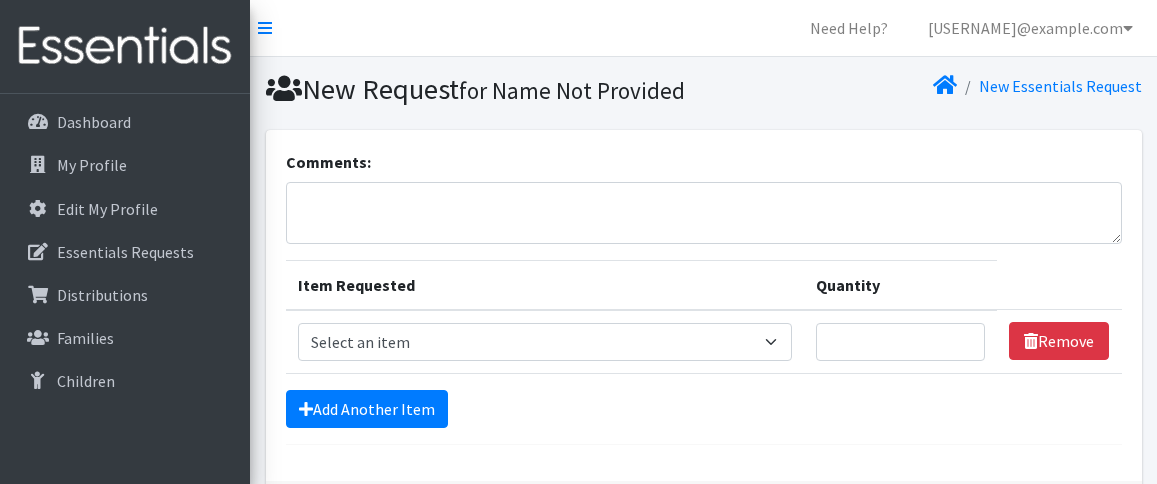 scroll, scrollTop: 0, scrollLeft: 0, axis: both 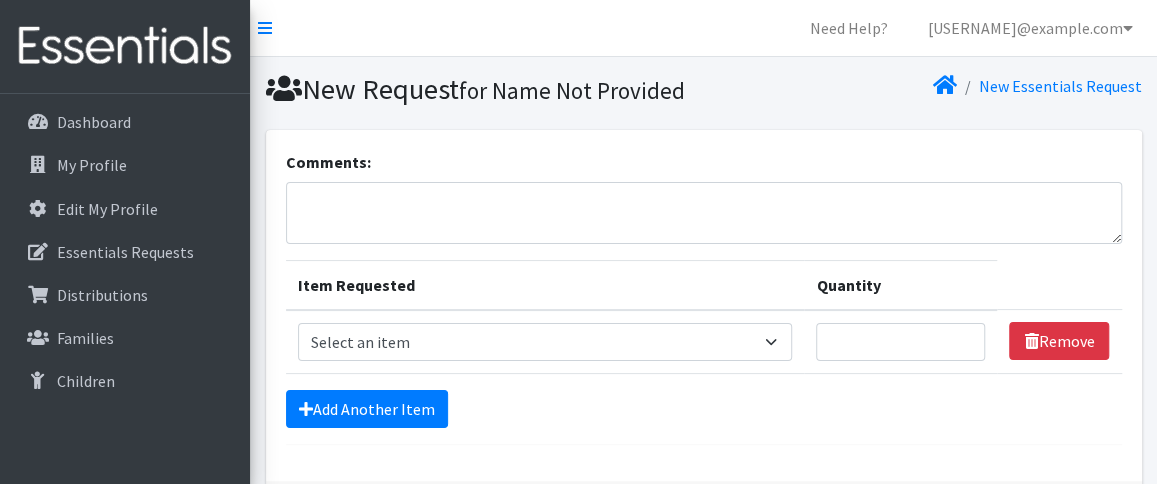 click on "New Request
for Name Not Provided
New Essentials Request" at bounding box center [703, 93] 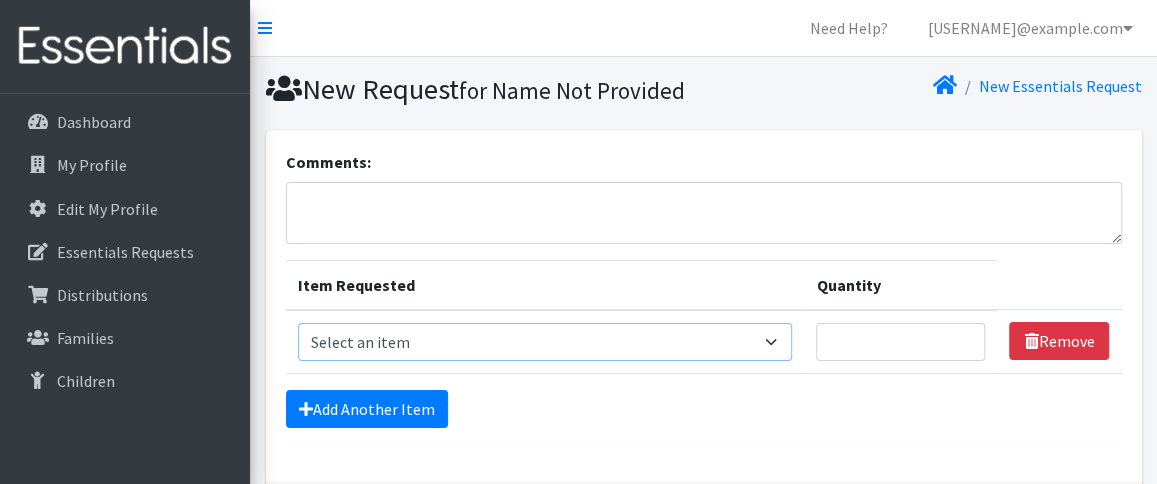 click on "Select an item
Period Supplies: Mixed Kits (order by bag)
Applicator-free tampon
Health fair packs (in a small bag 1 pantiliner and 1 pad with a walk-up distribution flyer)
Menstraul Disks
Period Supplies: First Period Kits (order by bag)
Period Supplies: Pad Kits (order by bag)
Period Supplies: Tampon Kits (order by bag)
Reusable Cups
Reuseable pads pack of 2.
Size 0/Newborn
Size 1
Size 2
Size 3
Size 4
Size 5
Size 6
Size 7 (availability may vary)
Size Preemie (availability may vary)
Training Pant 2T-3T
Training Pant 3T-4T
Training Pant 4T-5T
health fair packets (1 diaper in multiple sizes in a small bag with a walk-up distribution flyer)
reusable underwear ( please specify size but we have very limited supply and most sizes are junior sizes" at bounding box center [545, 342] 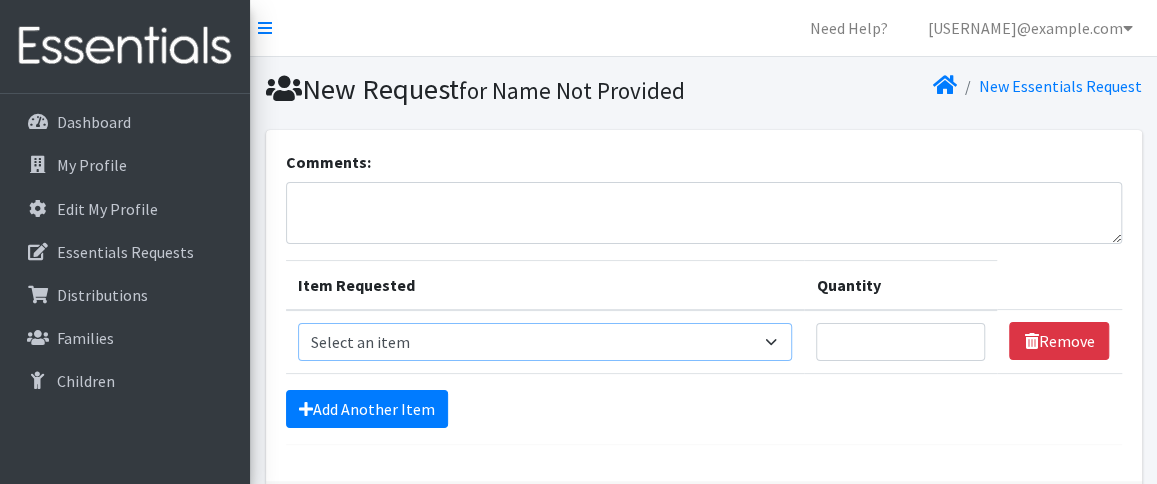select on "1095" 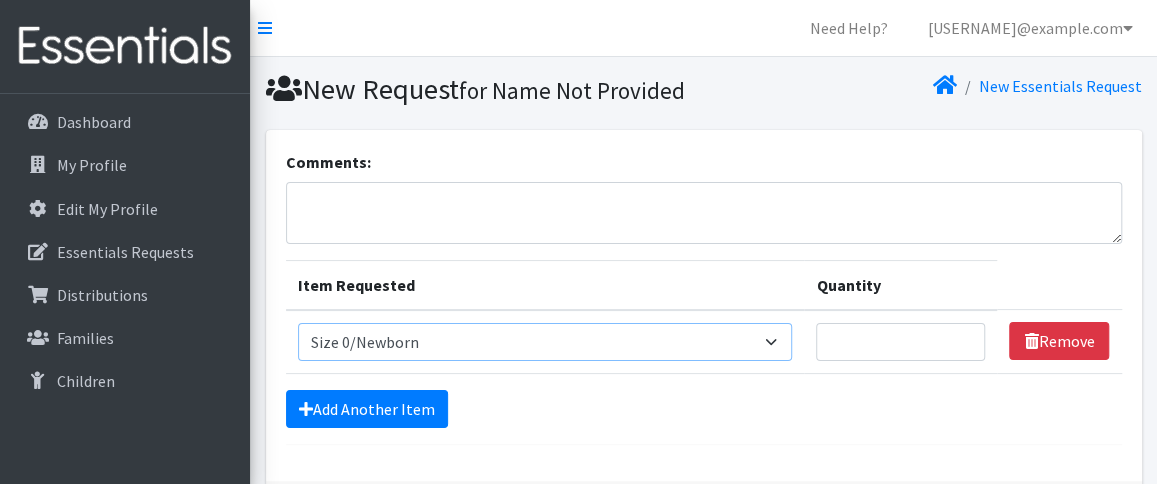 click on "Select an item
Period Supplies: Mixed Kits (order by bag)
Applicator-free tampon
Health fair packs (in a small bag 1 pantiliner and 1 pad with a walk-up distribution flyer)
Menstraul Disks
Period Supplies: First Period Kits (order by bag)
Period Supplies: Pad Kits (order by bag)
Period Supplies: Tampon Kits (order by bag)
Reusable Cups
Reuseable pads pack of 2.
Size 0/Newborn
Size 1
Size 2
Size 3
Size 4
Size 5
Size 6
Size 7 (availability may vary)
Size Preemie (availability may vary)
Training Pant 2T-3T
Training Pant 3T-4T
Training Pant 4T-5T
health fair packets (1 diaper in multiple sizes in a small bag with a walk-up distribution flyer)
reusable underwear ( please specify size but we have very limited supply and most sizes are junior sizes" at bounding box center [545, 342] 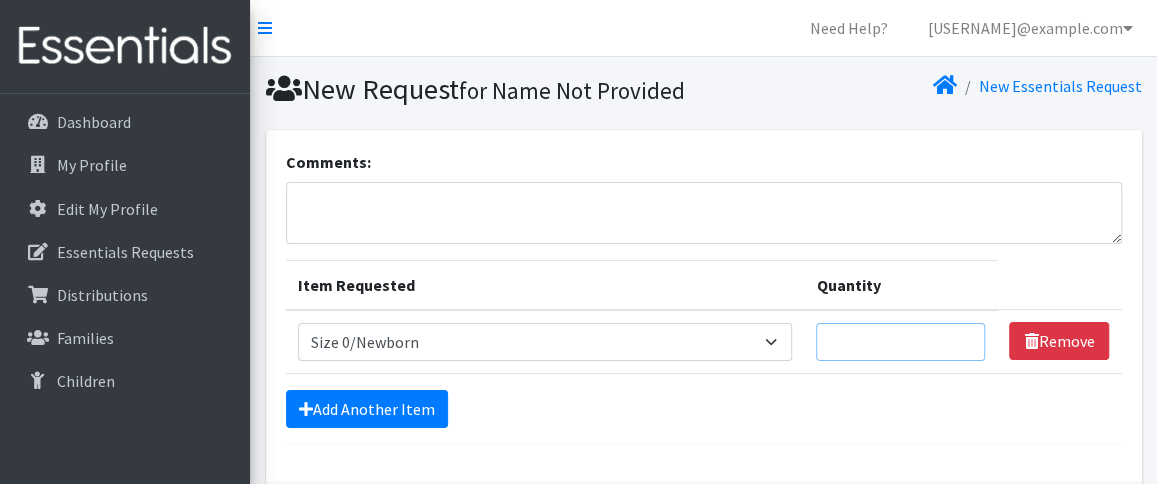 click on "Quantity" at bounding box center [900, 342] 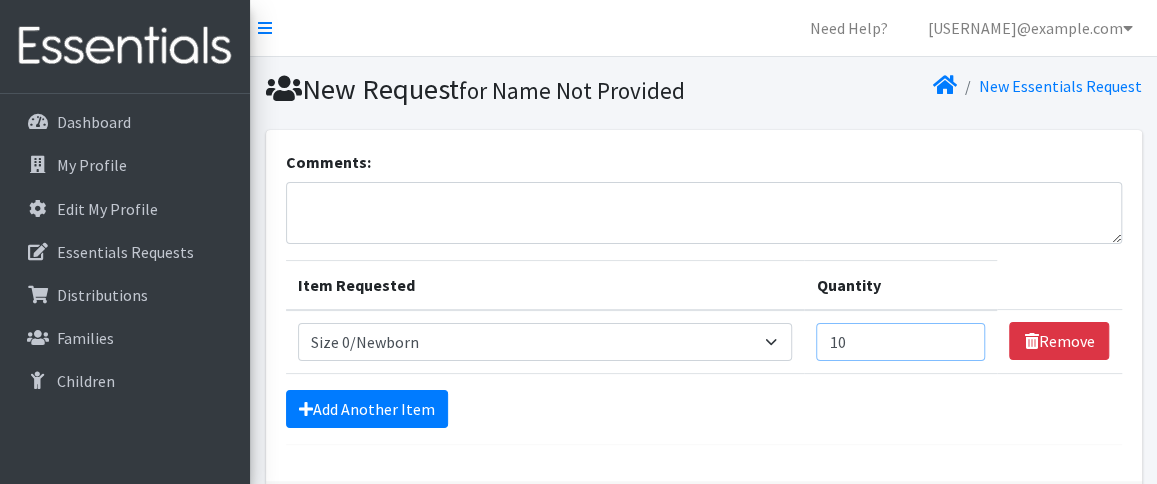 type on "1" 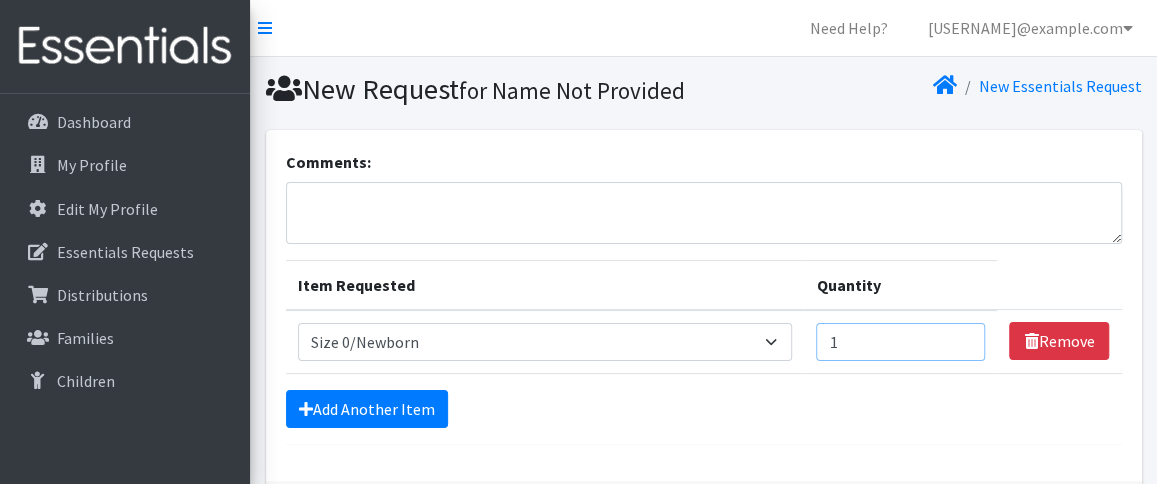 type 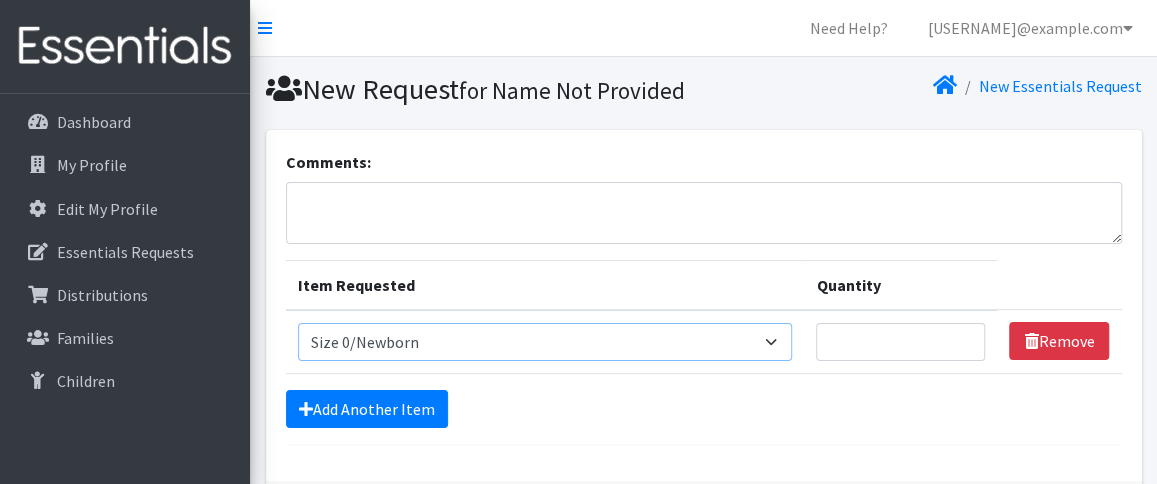 click on "Select an item
Period Supplies: Mixed Kits (order by bag)
Applicator-free tampon
Health fair packs (in a small bag 1 pantiliner and 1 pad with a walk-up distribution flyer)
Menstraul Disks
Period Supplies: First Period Kits (order by bag)
Period Supplies: Pad Kits (order by bag)
Period Supplies: Tampon Kits (order by bag)
Reusable Cups
Reuseable pads pack of 2.
Size 0/Newborn
Size 1
Size 2
Size 3
Size 4
Size 5
Size 6
Size 7 (availability may vary)
Size Preemie (availability may vary)
Training Pant 2T-3T
Training Pant 3T-4T
Training Pant 4T-5T
health fair packets (1 diaper in multiple sizes in a small bag with a walk-up distribution flyer)
reusable underwear ( please specify size but we have very limited supply and most sizes are junior sizes" at bounding box center (545, 342) 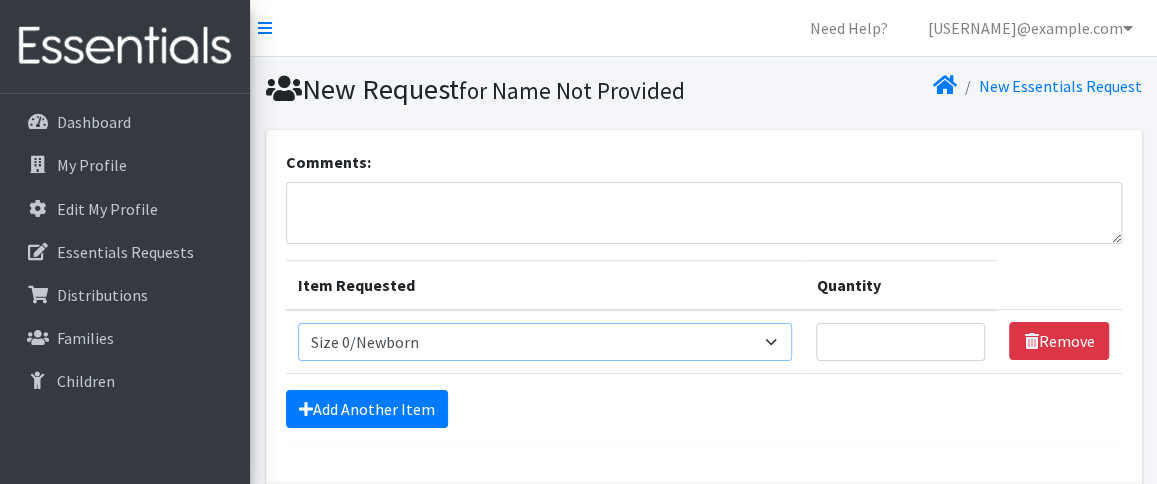 select on "1090" 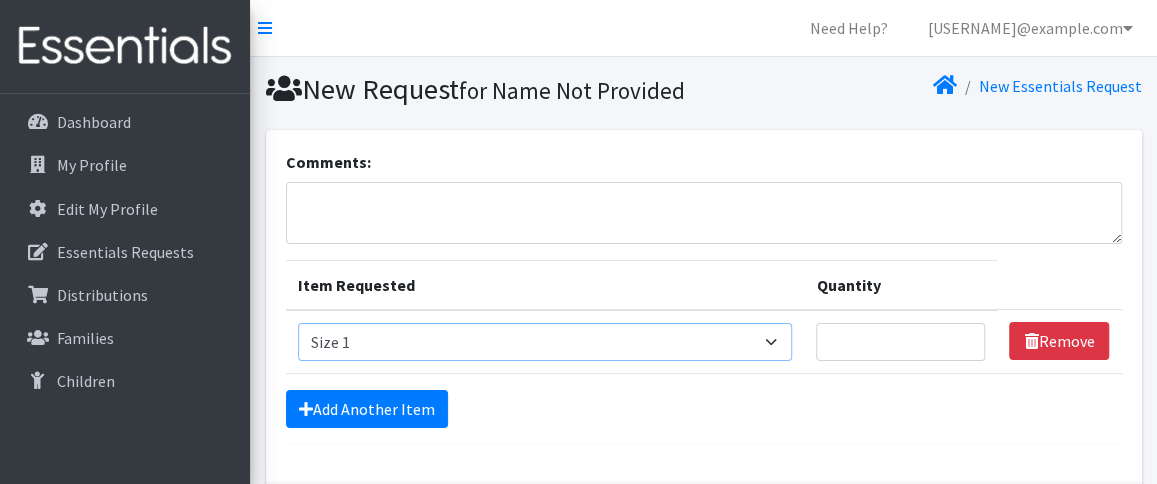 click on "Select an item
Period Supplies: Mixed Kits (order by bag)
Applicator-free tampon
Health fair packs (in a small bag 1 pantiliner and 1 pad with a walk-up distribution flyer)
Menstraul Disks
Period Supplies: First Period Kits (order by bag)
Period Supplies: Pad Kits (order by bag)
Period Supplies: Tampon Kits (order by bag)
Reusable Cups
Reuseable pads pack of 2.
Size 0/Newborn
Size 1
Size 2
Size 3
Size 4
Size 5
Size 6
Size 7 (availability may vary)
Size Preemie (availability may vary)
Training Pant 2T-3T
Training Pant 3T-4T
Training Pant 4T-5T
health fair packets (1 diaper in multiple sizes in a small bag with a walk-up distribution flyer)
reusable underwear ( please specify size but we have very limited supply and most sizes are junior sizes" at bounding box center (545, 342) 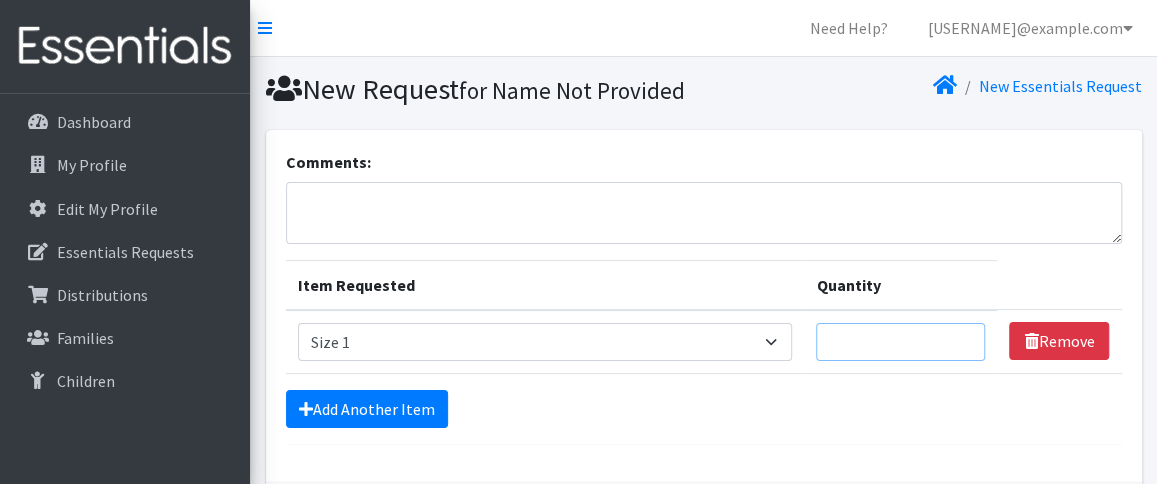 click on "Quantity" at bounding box center [900, 342] 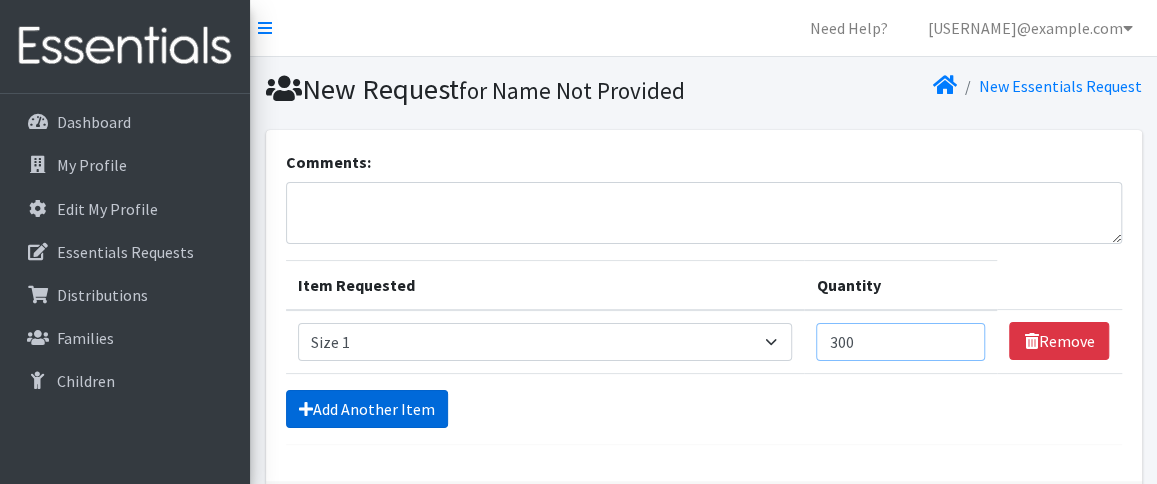 type on "300" 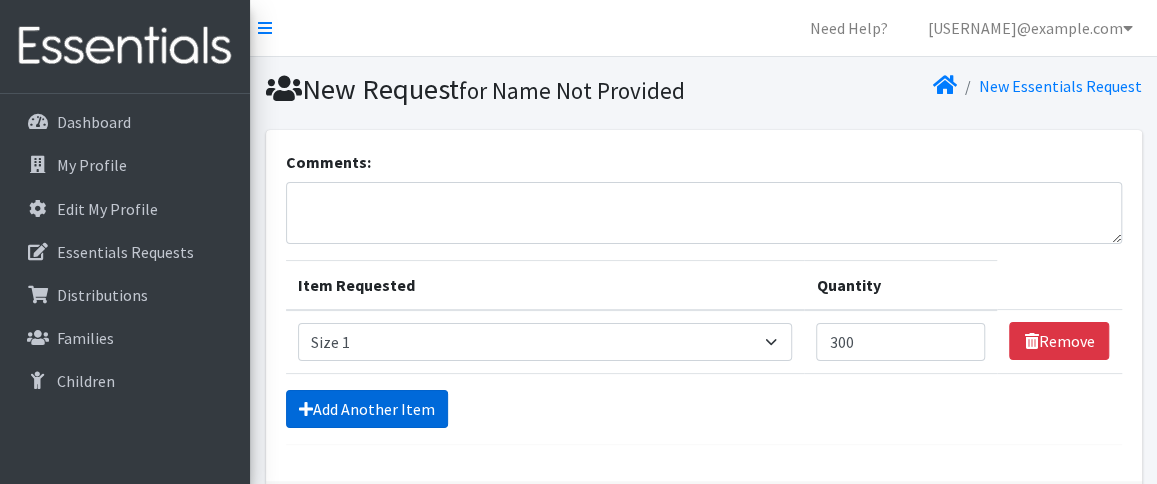 click on "Add Another Item" at bounding box center [367, 409] 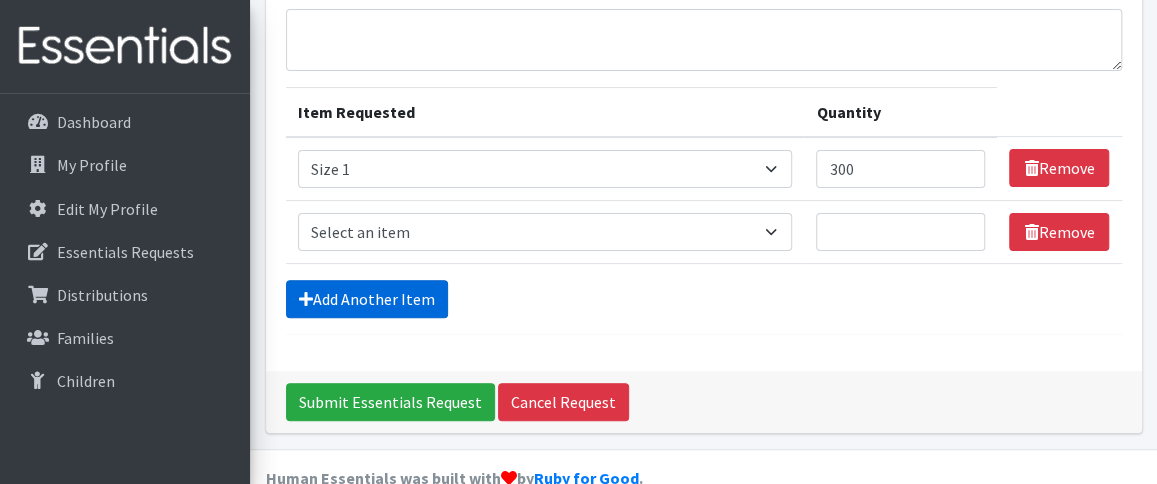 scroll, scrollTop: 244, scrollLeft: 0, axis: vertical 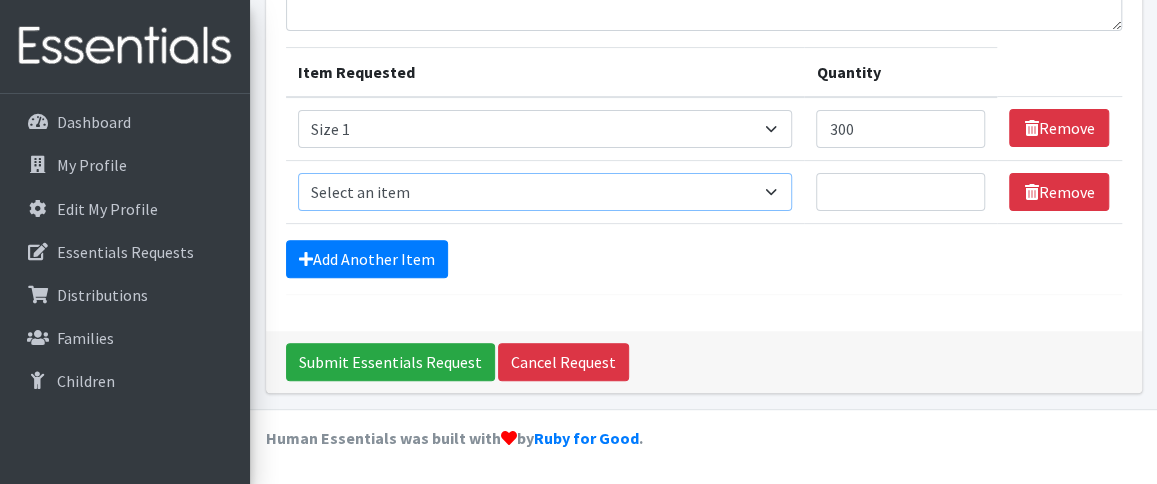 click on "Select an item
Period Supplies: Mixed Kits (order by bag)
Applicator-free tampon
Health fair packs (in a small bag 1 pantiliner and 1 pad with a walk-up distribution flyer)
Menstraul Disks
Period Supplies: First Period Kits (order by bag)
Period Supplies: Pad Kits (order by bag)
Period Supplies: Tampon Kits (order by bag)
Reusable Cups
Reuseable pads pack of 2.
Size 0/Newborn
Size 1
Size 2
Size 3
Size 4
Size 5
Size 6
Size 7 (availability may vary)
Size Preemie (availability may vary)
Training Pant 2T-3T
Training Pant 3T-4T
Training Pant 4T-5T
health fair packets (1 diaper in multiple sizes in a small bag with a walk-up distribution flyer)
reusable underwear ( please specify size but we have very limited supply and most sizes are junior sizes" at bounding box center (545, 192) 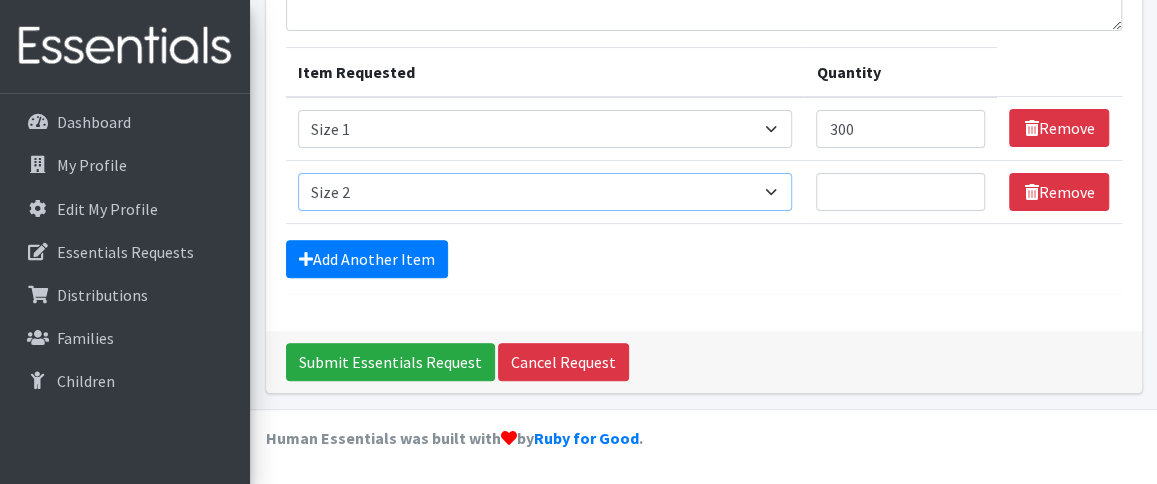 click on "Select an item
Period Supplies: Mixed Kits (order by bag)
Applicator-free tampon
Health fair packs (in a small bag 1 pantiliner and 1 pad with a walk-up distribution flyer)
Menstraul Disks
Period Supplies: First Period Kits (order by bag)
Period Supplies: Pad Kits (order by bag)
Period Supplies: Tampon Kits (order by bag)
Reusable Cups
Reuseable pads pack of 2.
Size 0/Newborn
Size 1
Size 2
Size 3
Size 4
Size 5
Size 6
Size 7 (availability may vary)
Size Preemie (availability may vary)
Training Pant 2T-3T
Training Pant 3T-4T
Training Pant 4T-5T
health fair packets (1 diaper in multiple sizes in a small bag with a walk-up distribution flyer)
reusable underwear ( please specify size but we have very limited supply and most sizes are junior sizes" at bounding box center (545, 192) 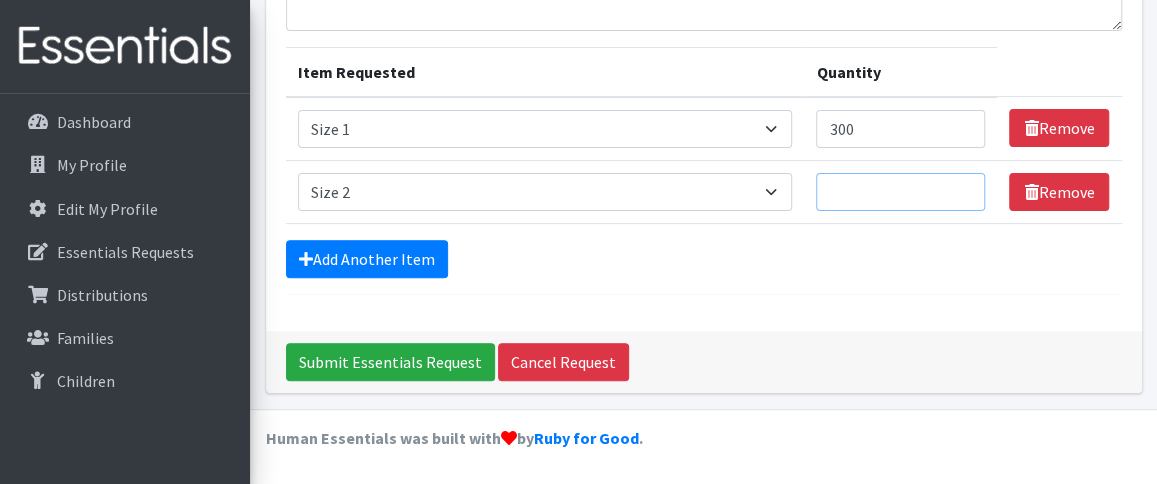 click on "Quantity" at bounding box center [900, 192] 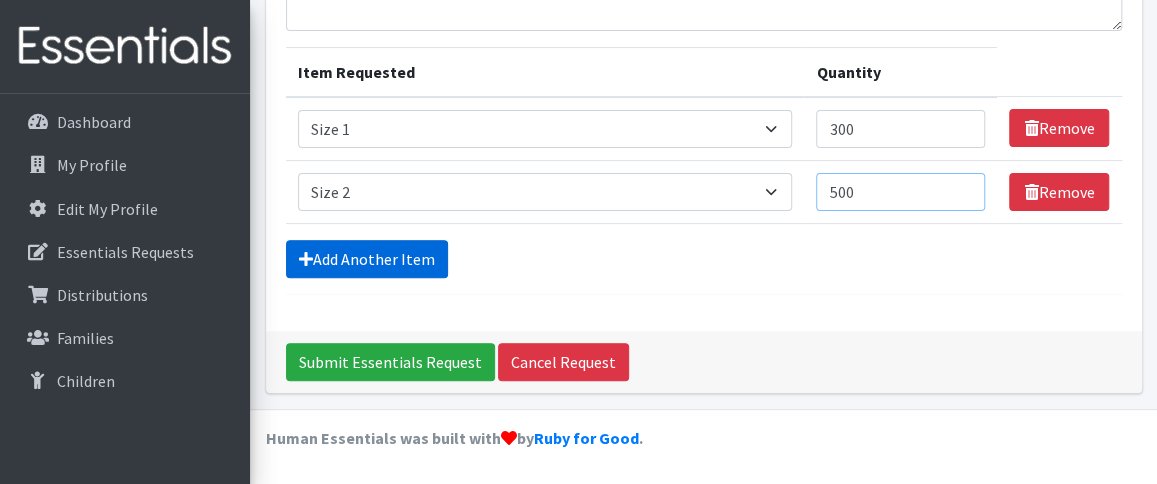 type on "500" 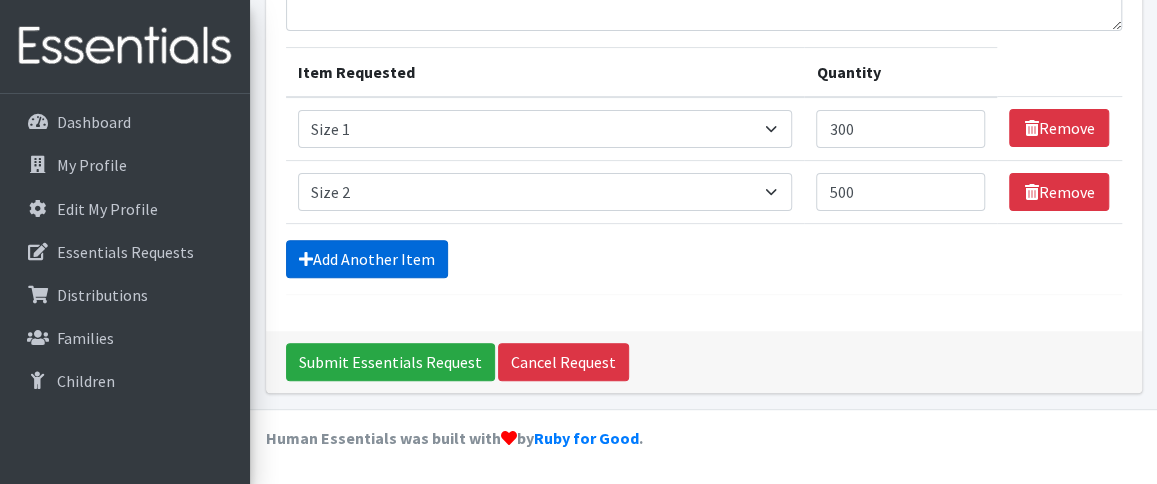 click on "Add Another Item" at bounding box center [367, 259] 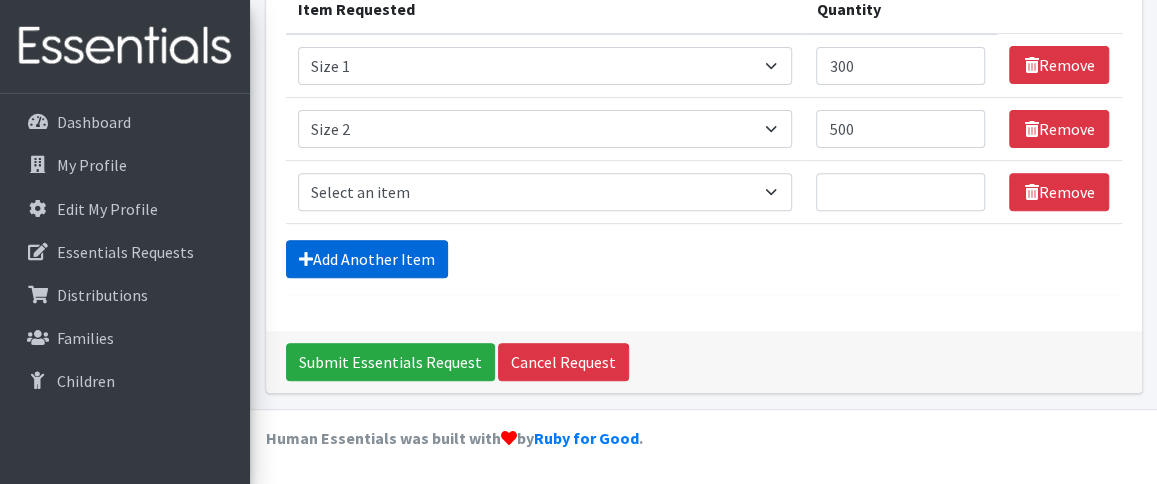 scroll, scrollTop: 306, scrollLeft: 0, axis: vertical 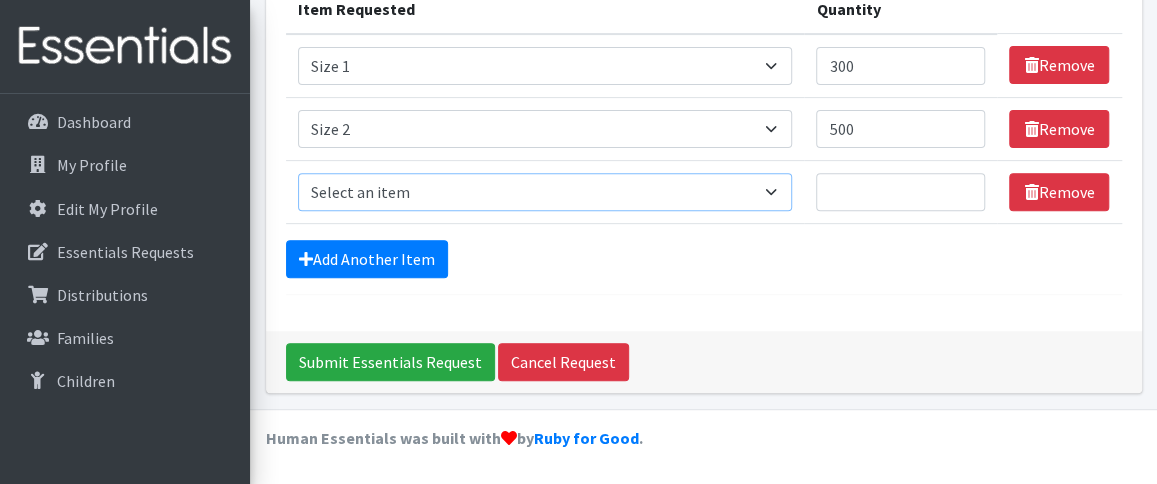 click on "Select an item
Period Supplies: Mixed Kits (order by bag)
Applicator-free tampon
Health fair packs (in a small bag 1 pantiliner and 1 pad with a walk-up distribution flyer)
Menstraul Disks
Period Supplies: First Period Kits (order by bag)
Period Supplies: Pad Kits (order by bag)
Period Supplies: Tampon Kits (order by bag)
Reusable Cups
Reuseable pads pack of 2.
Size 0/Newborn
Size 1
Size 2
Size 3
Size 4
Size 5
Size 6
Size 7 (availability may vary)
Size Preemie (availability may vary)
Training Pant 2T-3T
Training Pant 3T-4T
Training Pant 4T-5T
health fair packets (1 diaper in multiple sizes in a small bag with a walk-up distribution flyer)
reusable underwear ( please specify size but we have very limited supply and most sizes are junior sizes" at bounding box center [545, 192] 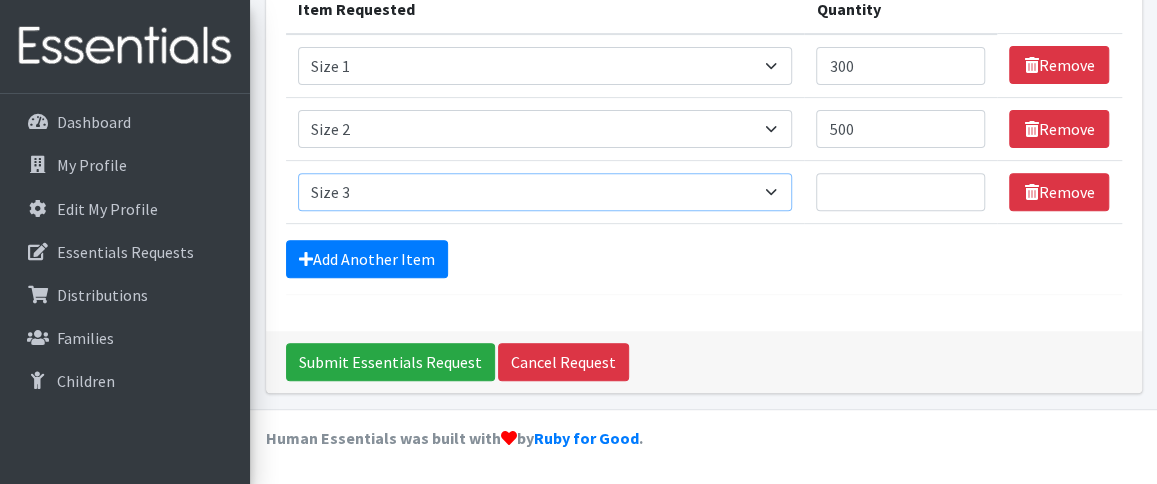 click on "Select an item
Period Supplies: Mixed Kits (order by bag)
Applicator-free tampon
Health fair packs (in a small bag 1 pantiliner and 1 pad with a walk-up distribution flyer)
Menstraul Disks
Period Supplies: First Period Kits (order by bag)
Period Supplies: Pad Kits (order by bag)
Period Supplies: Tampon Kits (order by bag)
Reusable Cups
Reuseable pads pack of 2.
Size 0/Newborn
Size 1
Size 2
Size 3
Size 4
Size 5
Size 6
Size 7 (availability may vary)
Size Preemie (availability may vary)
Training Pant 2T-3T
Training Pant 3T-4T
Training Pant 4T-5T
health fair packets (1 diaper in multiple sizes in a small bag with a walk-up distribution flyer)
reusable underwear ( please specify size but we have very limited supply and most sizes are junior sizes" at bounding box center [545, 192] 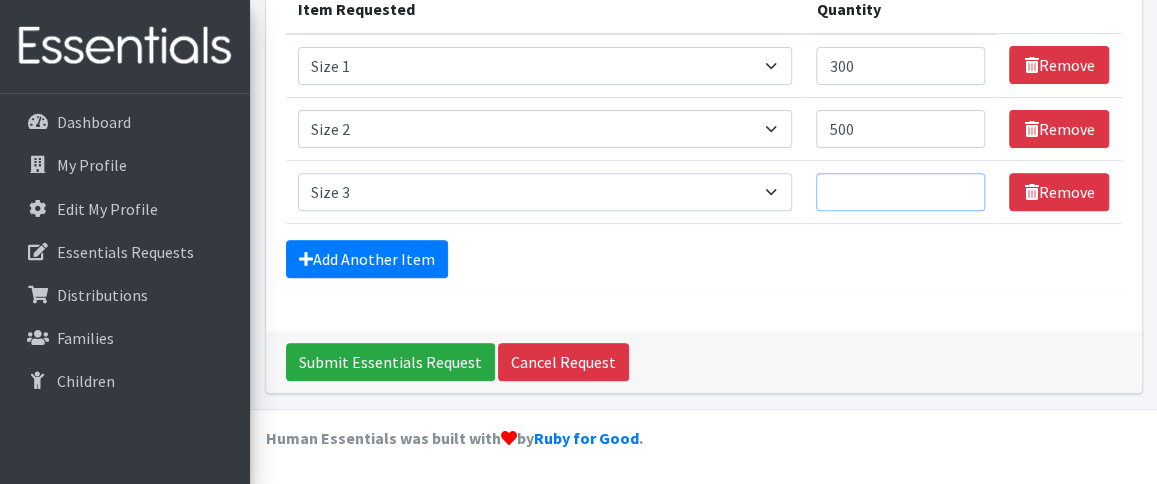 click on "Quantity" at bounding box center (900, 192) 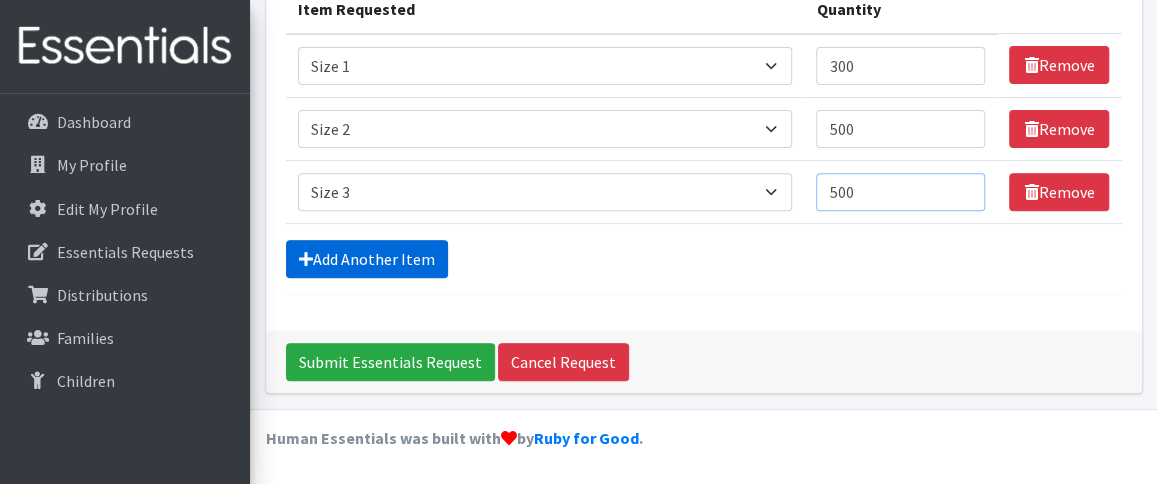 type on "500" 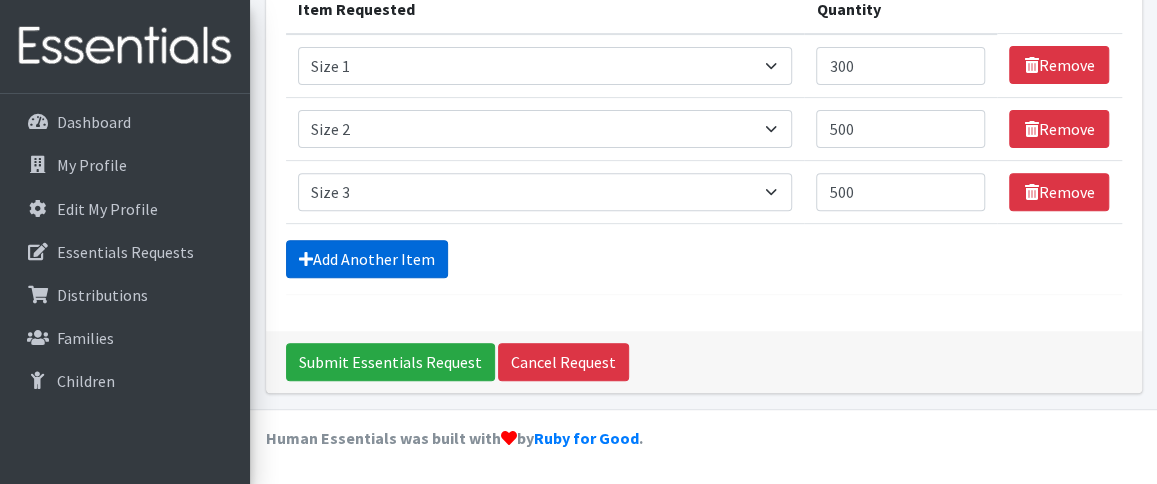 click on "Add Another Item" at bounding box center (367, 259) 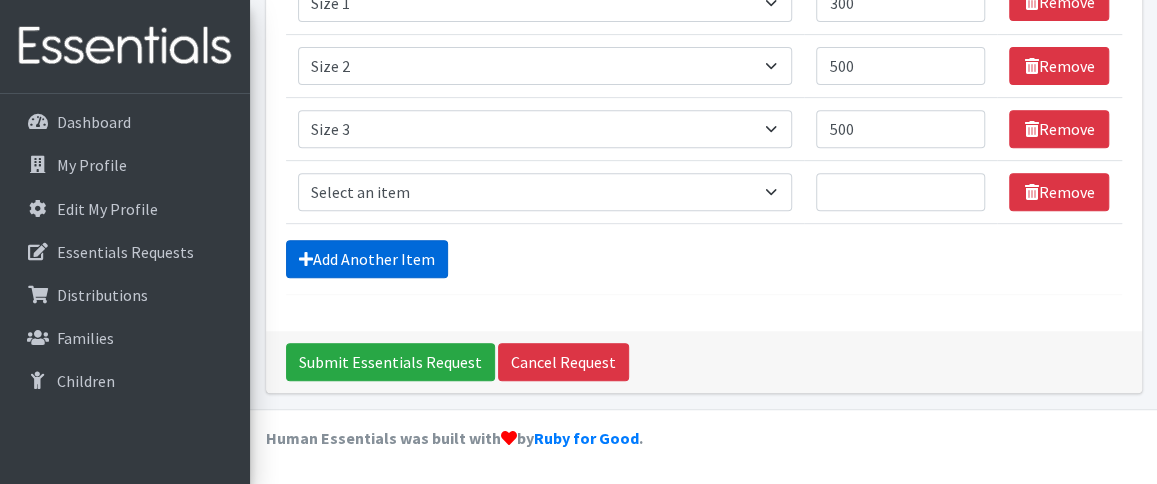 scroll, scrollTop: 369, scrollLeft: 0, axis: vertical 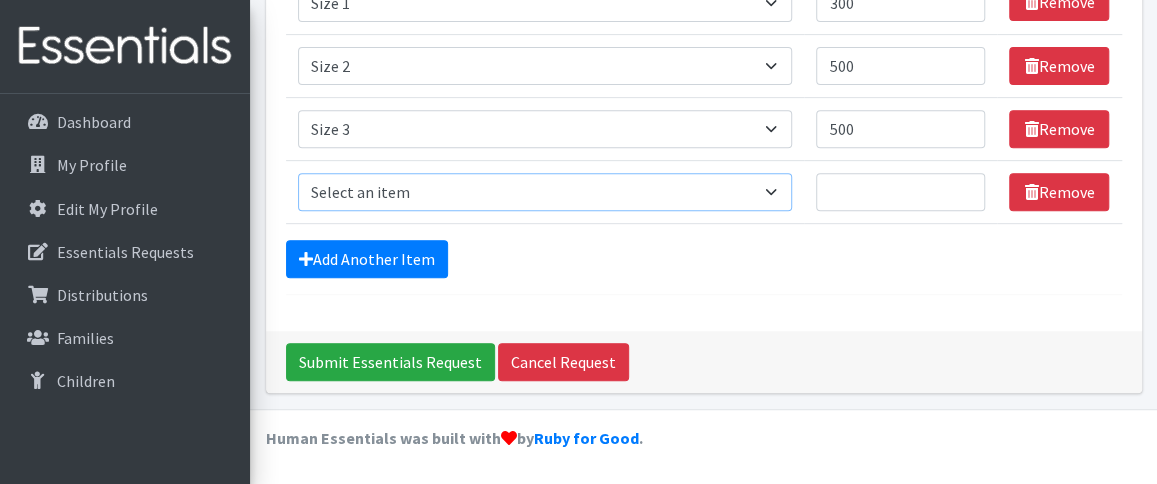 click on "Select an item
Period Supplies: Mixed Kits (order by bag)
Applicator-free tampon
Health fair packs (in a small bag 1 pantiliner and 1 pad with a walk-up distribution flyer)
Menstraul Disks
Period Supplies: First Period Kits (order by bag)
Period Supplies: Pad Kits (order by bag)
Period Supplies: Tampon Kits (order by bag)
Reusable Cups
Reuseable pads pack of 2.
Size 0/Newborn
Size 1
Size 2
Size 3
Size 4
Size 5
Size 6
Size 7 (availability may vary)
Size Preemie (availability may vary)
Training Pant 2T-3T
Training Pant 3T-4T
Training Pant 4T-5T
health fair packets (1 diaper in multiple sizes in a small bag with a walk-up distribution flyer)
reusable underwear ( please specify size but we have very limited supply and most sizes are junior sizes" at bounding box center [545, 192] 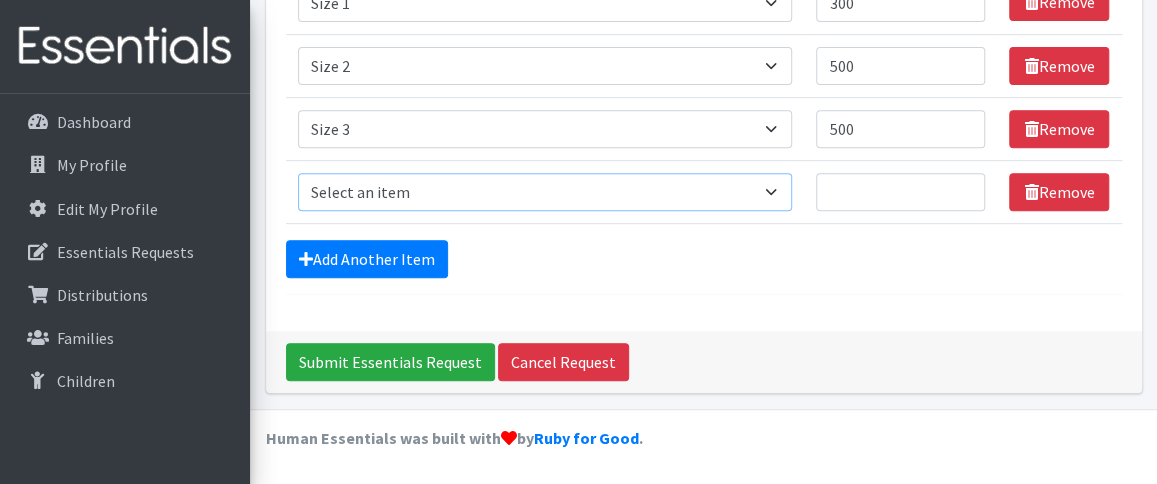 select on "1097" 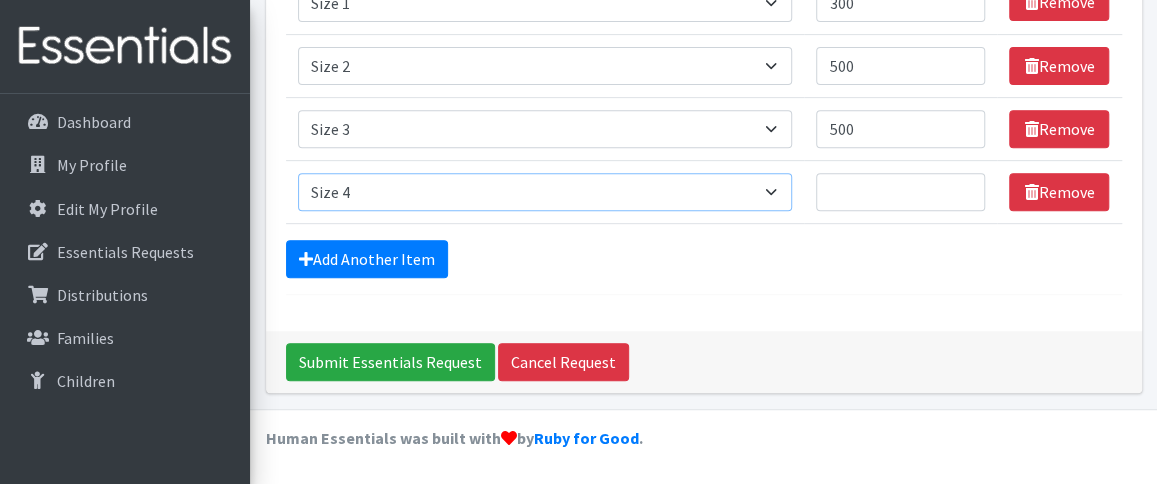 click on "Select an item
Period Supplies: Mixed Kits (order by bag)
Applicator-free tampon
Health fair packs (in a small bag 1 pantiliner and 1 pad with a walk-up distribution flyer)
Menstraul Disks
Period Supplies: First Period Kits (order by bag)
Period Supplies: Pad Kits (order by bag)
Period Supplies: Tampon Kits (order by bag)
Reusable Cups
Reuseable pads pack of 2.
Size 0/Newborn
Size 1
Size 2
Size 3
Size 4
Size 5
Size 6
Size 7 (availability may vary)
Size Preemie (availability may vary)
Training Pant 2T-3T
Training Pant 3T-4T
Training Pant 4T-5T
health fair packets (1 diaper in multiple sizes in a small bag with a walk-up distribution flyer)
reusable underwear ( please specify size but we have very limited supply and most sizes are junior sizes" at bounding box center (545, 192) 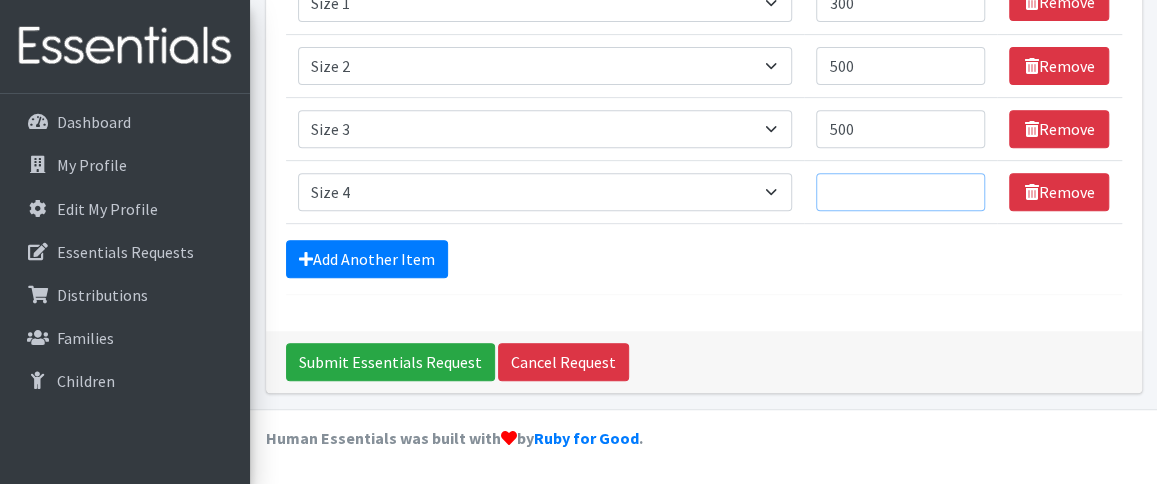click on "Quantity" at bounding box center [900, 192] 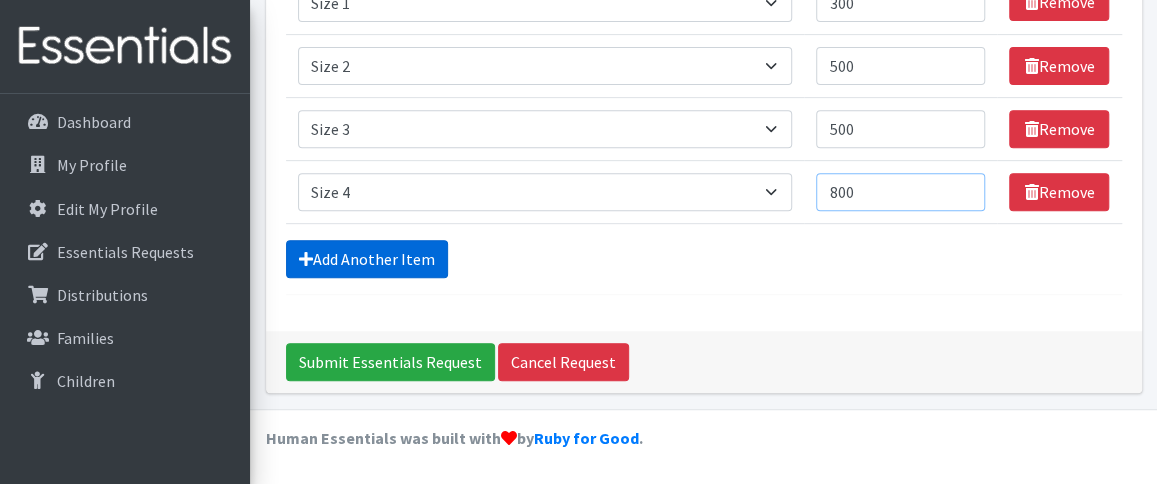 type on "800" 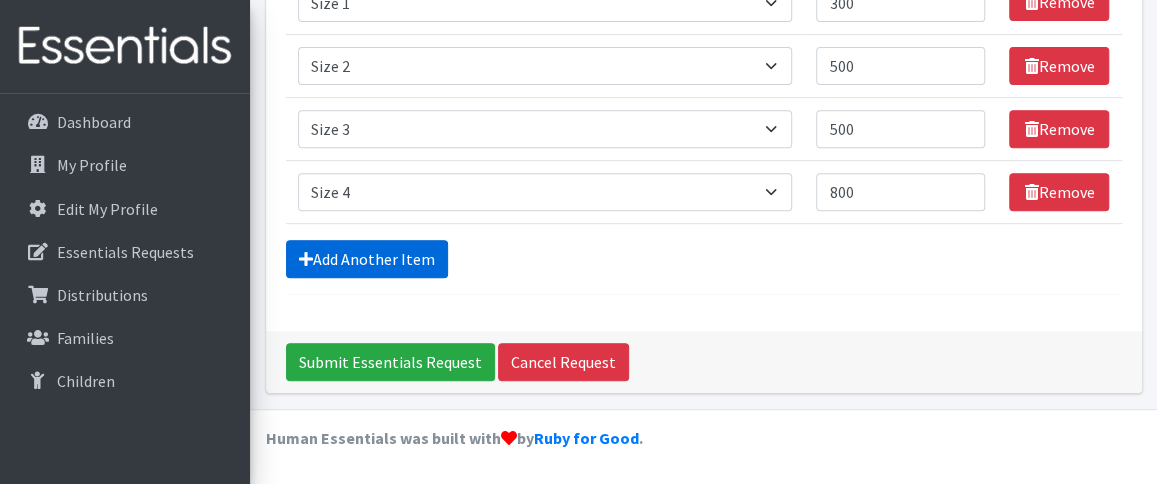 click on "Add Another Item" at bounding box center [367, 259] 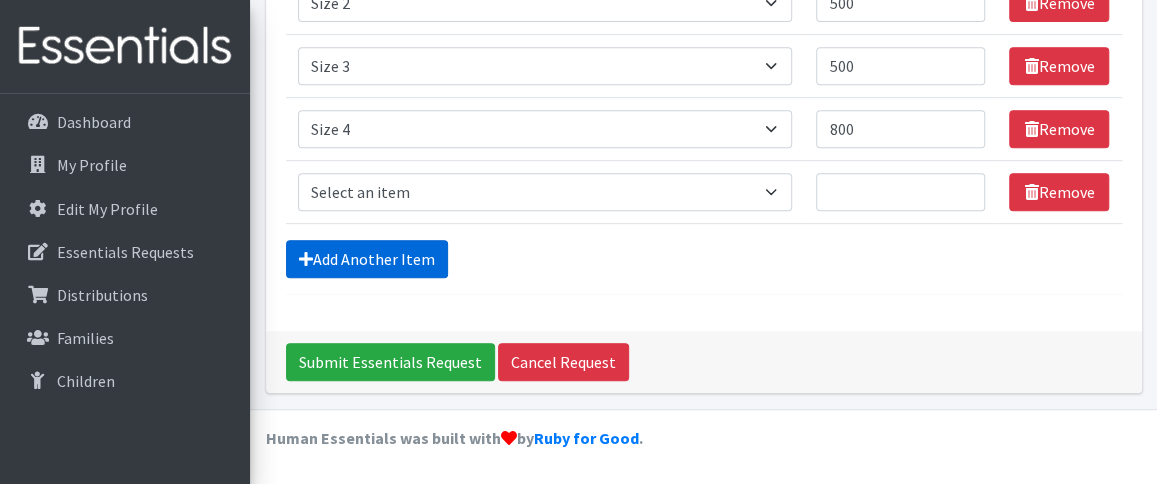 scroll, scrollTop: 432, scrollLeft: 0, axis: vertical 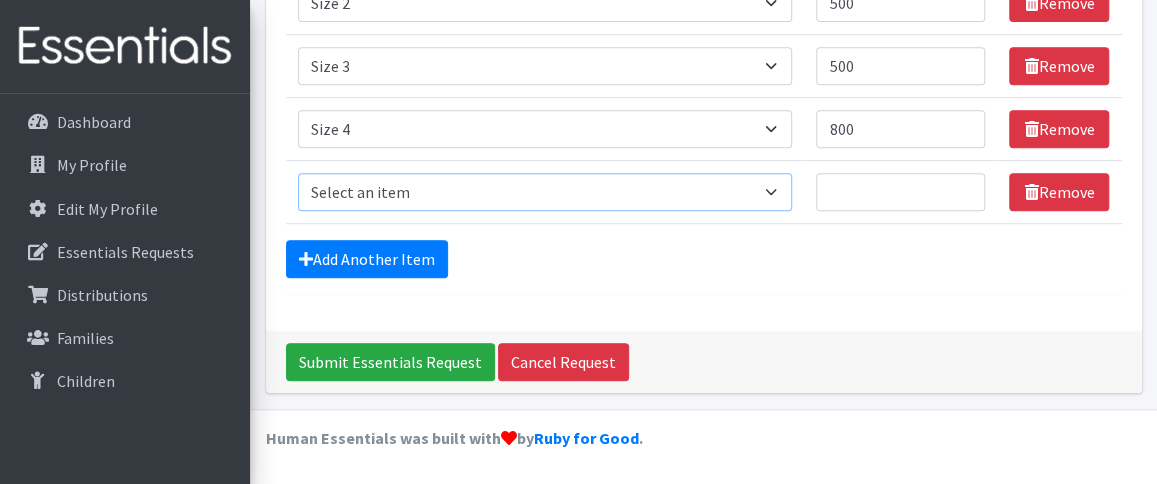click on "Select an item
Period Supplies: Mixed Kits (order by bag)
Applicator-free tampon
Health fair packs (in a small bag 1 pantiliner and 1 pad with a walk-up distribution flyer)
Menstraul Disks
Period Supplies: First Period Kits (order by bag)
Period Supplies: Pad Kits (order by bag)
Period Supplies: Tampon Kits (order by bag)
Reusable Cups
Reuseable pads pack of 2.
Size 0/Newborn
Size 1
Size 2
Size 3
Size 4
Size 5
Size 6
Size 7 (availability may vary)
Size Preemie (availability may vary)
Training Pant 2T-3T
Training Pant 3T-4T
Training Pant 4T-5T
health fair packets (1 diaper in multiple sizes in a small bag with a walk-up distribution flyer)
reusable underwear ( please specify size but we have very limited supply and most sizes are junior sizes" at bounding box center (545, 192) 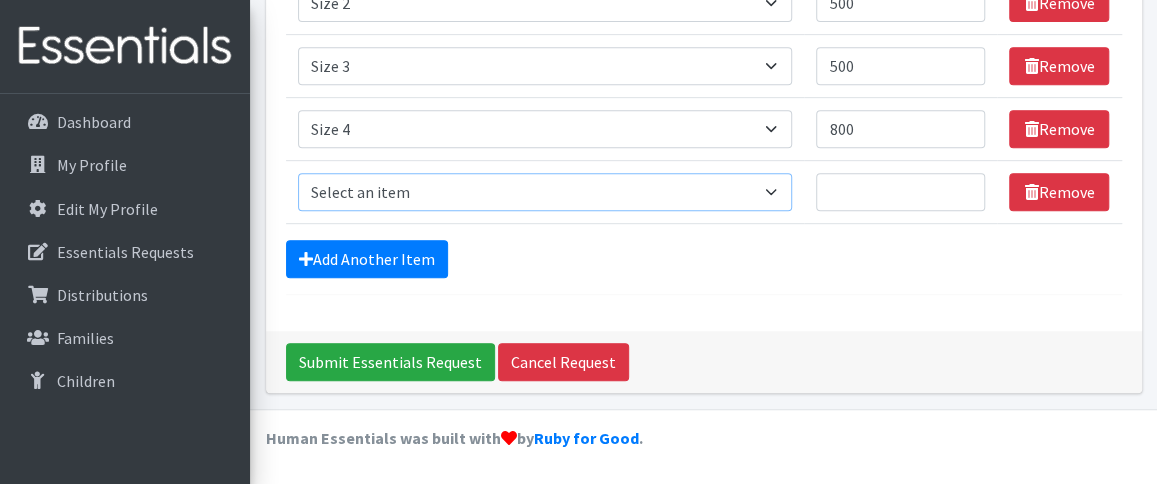select on "1098" 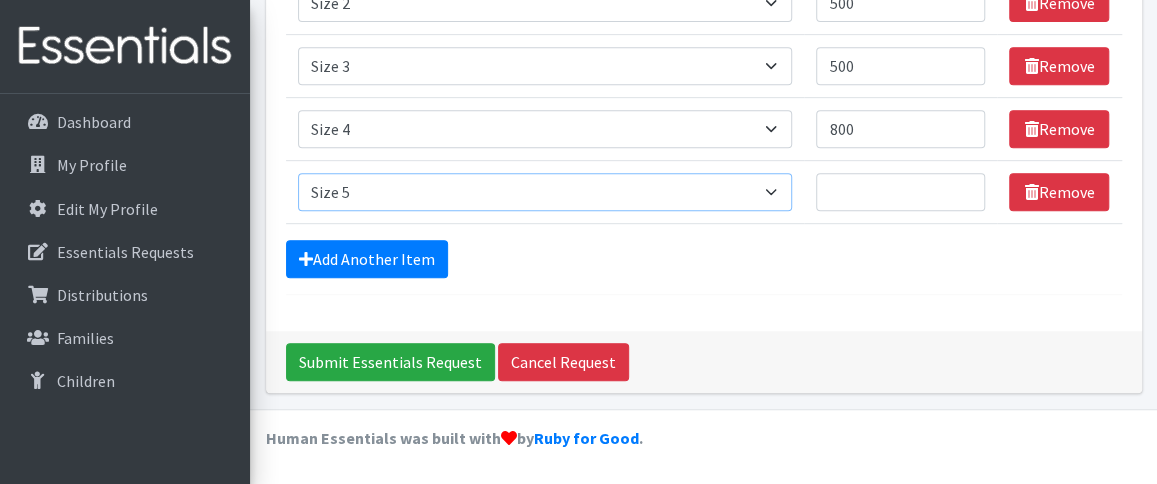 click on "Select an item
Period Supplies: Mixed Kits (order by bag)
Applicator-free tampon
Health fair packs (in a small bag 1 pantiliner and 1 pad with a walk-up distribution flyer)
Menstraul Disks
Period Supplies: First Period Kits (order by bag)
Period Supplies: Pad Kits (order by bag)
Period Supplies: Tampon Kits (order by bag)
Reusable Cups
Reuseable pads pack of 2.
Size 0/Newborn
Size 1
Size 2
Size 3
Size 4
Size 5
Size 6
Size 7 (availability may vary)
Size Preemie (availability may vary)
Training Pant 2T-3T
Training Pant 3T-4T
Training Pant 4T-5T
health fair packets (1 diaper in multiple sizes in a small bag with a walk-up distribution flyer)
reusable underwear ( please specify size but we have very limited supply and most sizes are junior sizes" at bounding box center [545, 192] 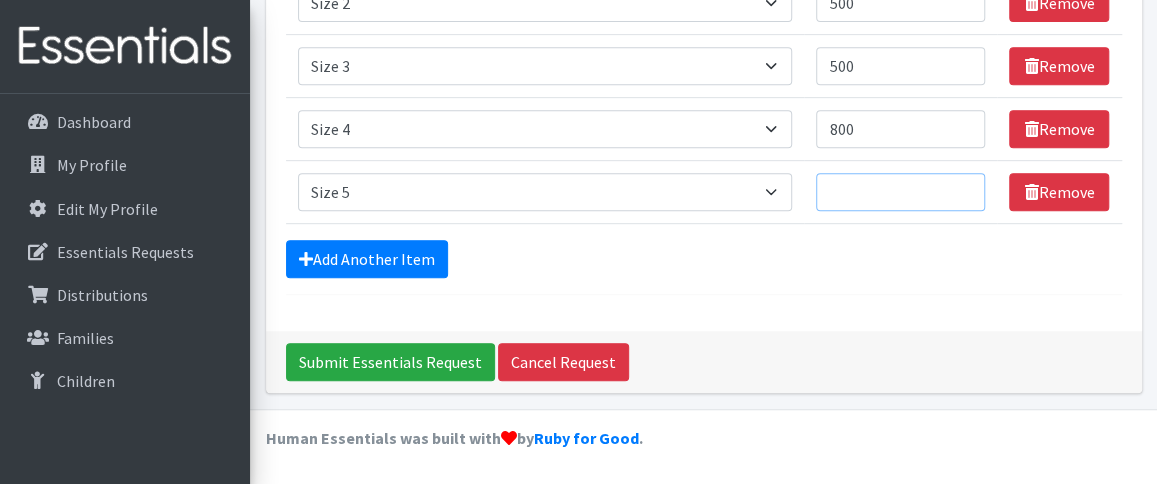 click on "Quantity" at bounding box center [900, 192] 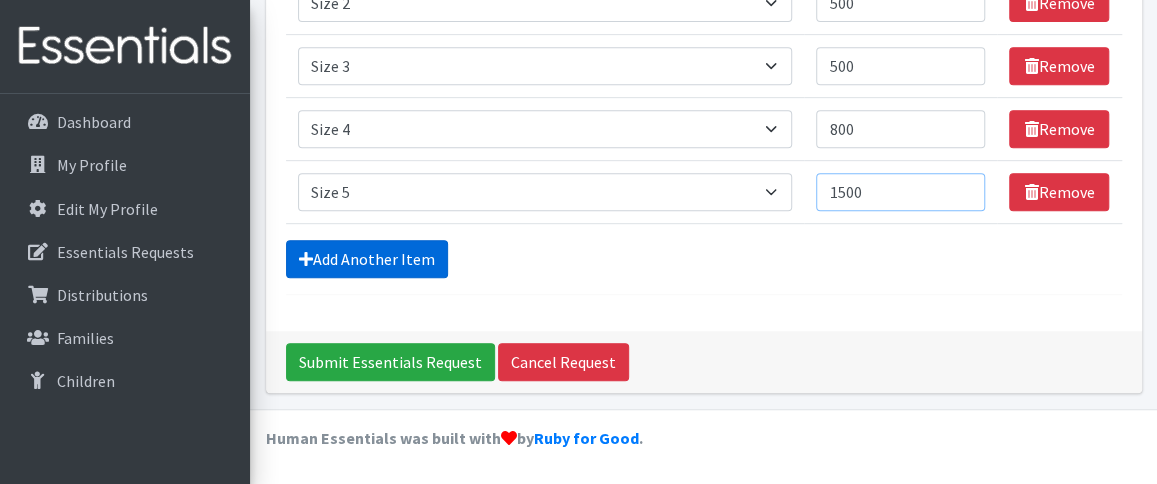 type on "1500" 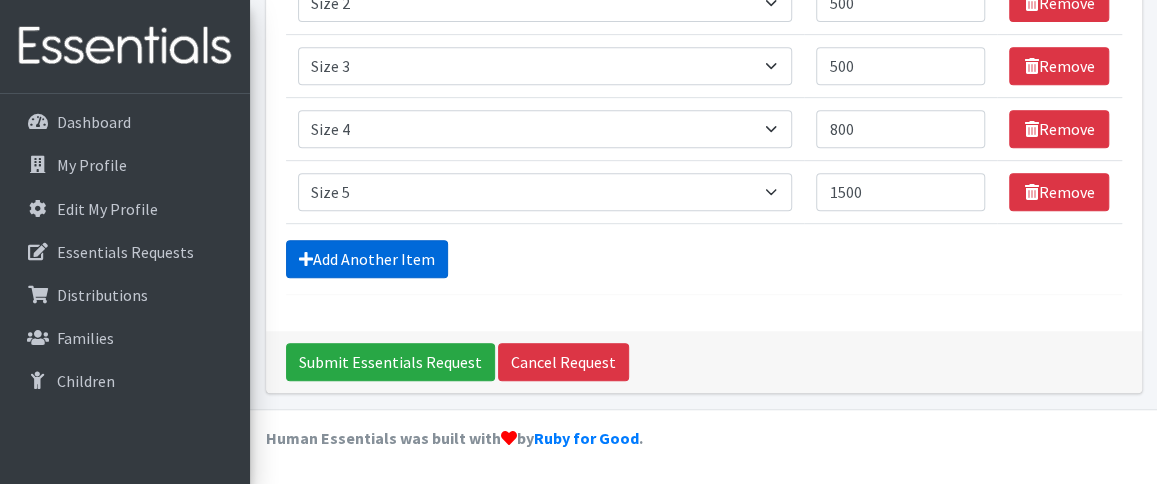 click on "Add Another Item" at bounding box center (367, 259) 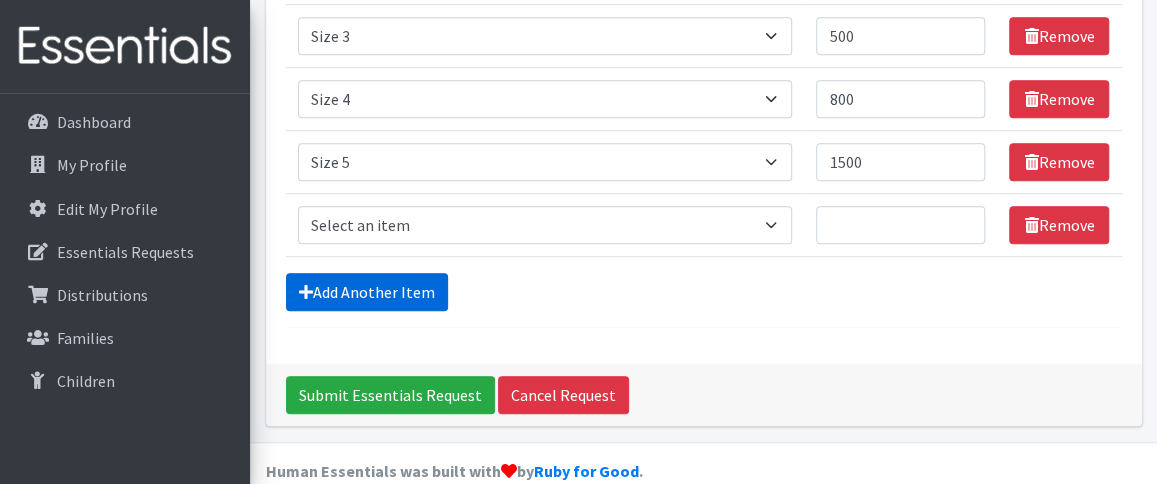 scroll, scrollTop: 494, scrollLeft: 0, axis: vertical 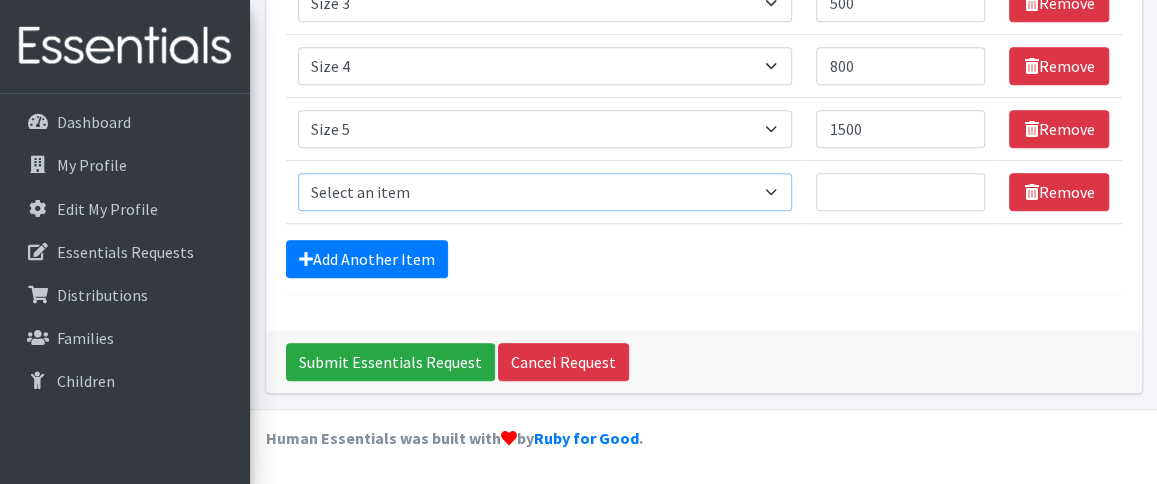 click on "Select an item
Period Supplies: Mixed Kits (order by bag)
Applicator-free tampon
Health fair packs (in a small bag 1 pantiliner and 1 pad with a walk-up distribution flyer)
Menstraul Disks
Period Supplies: First Period Kits (order by bag)
Period Supplies: Pad Kits (order by bag)
Period Supplies: Tampon Kits (order by bag)
Reusable Cups
Reuseable pads pack of 2.
Size 0/Newborn
Size 1
Size 2
Size 3
Size 4
Size 5
Size 6
Size 7 (availability may vary)
Size Preemie (availability may vary)
Training Pant 2T-3T
Training Pant 3T-4T
Training Pant 4T-5T
health fair packets (1 diaper in multiple sizes in a small bag with a walk-up distribution flyer)
reusable underwear ( please specify size but we have very limited supply and most sizes are junior sizes" at bounding box center (545, 192) 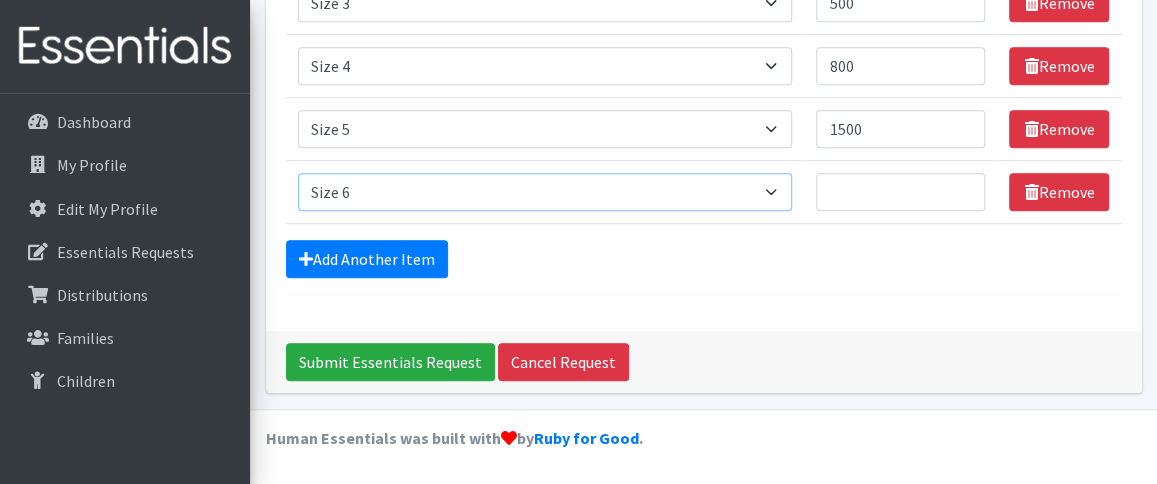 click on "Select an item
Period Supplies: Mixed Kits (order by bag)
Applicator-free tampon
Health fair packs (in a small bag 1 pantiliner and 1 pad with a walk-up distribution flyer)
Menstraul Disks
Period Supplies: First Period Kits (order by bag)
Period Supplies: Pad Kits (order by bag)
Period Supplies: Tampon Kits (order by bag)
Reusable Cups
Reuseable pads pack of 2.
Size 0/Newborn
Size 1
Size 2
Size 3
Size 4
Size 5
Size 6
Size 7 (availability may vary)
Size Preemie (availability may vary)
Training Pant 2T-3T
Training Pant 3T-4T
Training Pant 4T-5T
health fair packets (1 diaper in multiple sizes in a small bag with a walk-up distribution flyer)
reusable underwear ( please specify size but we have very limited supply and most sizes are junior sizes" at bounding box center [545, 192] 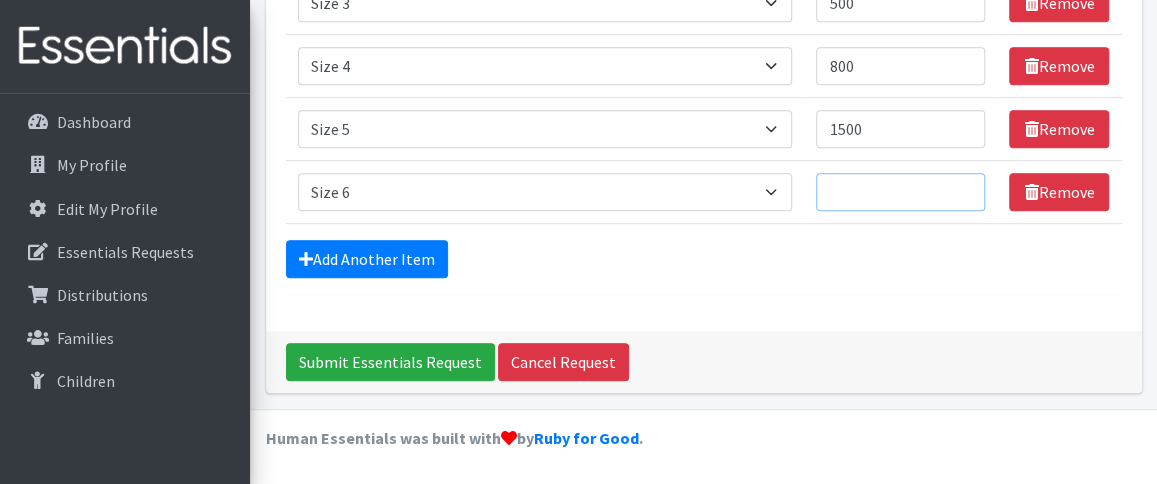 click on "Quantity" at bounding box center (900, 192) 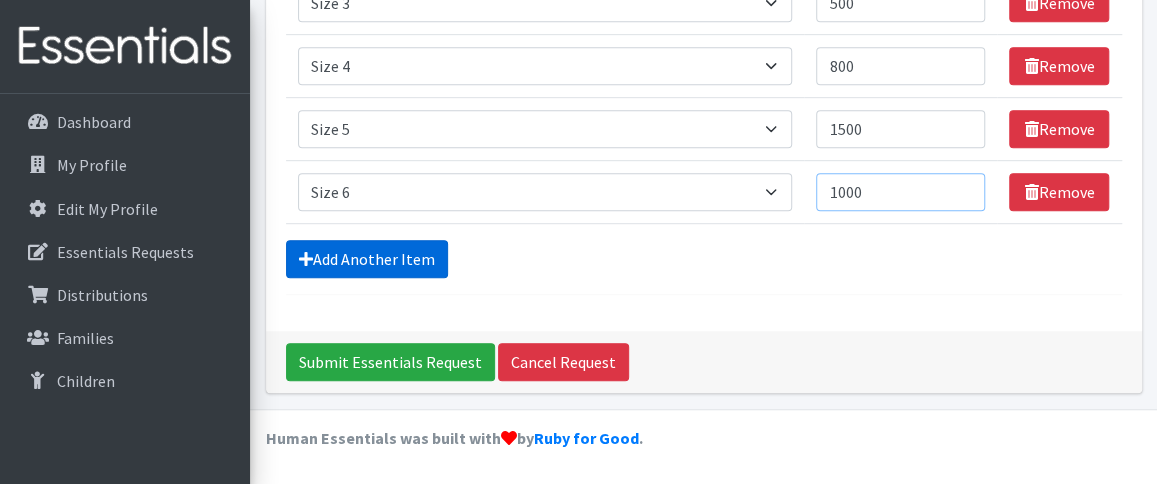 type on "1000" 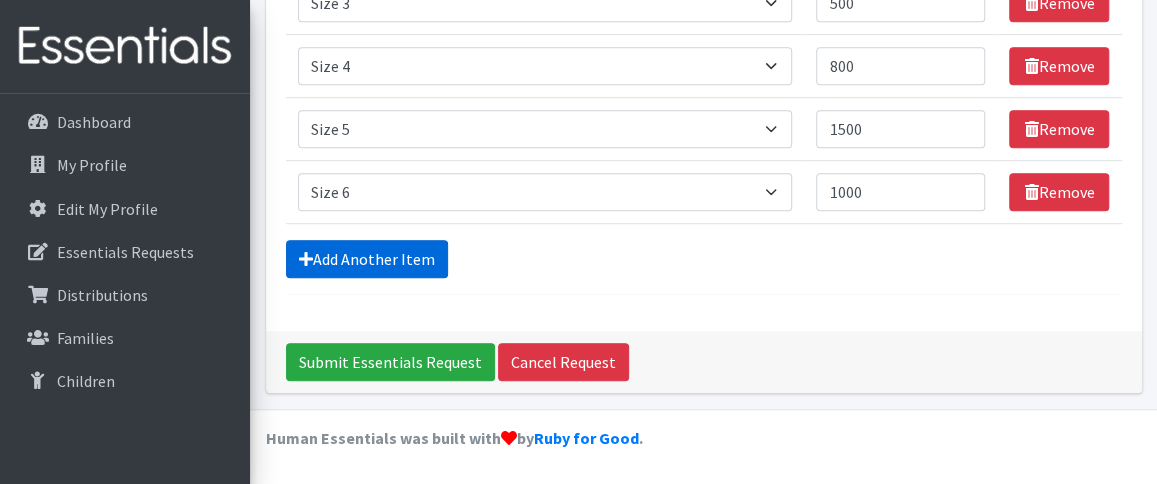 click on "Add Another Item" at bounding box center [367, 259] 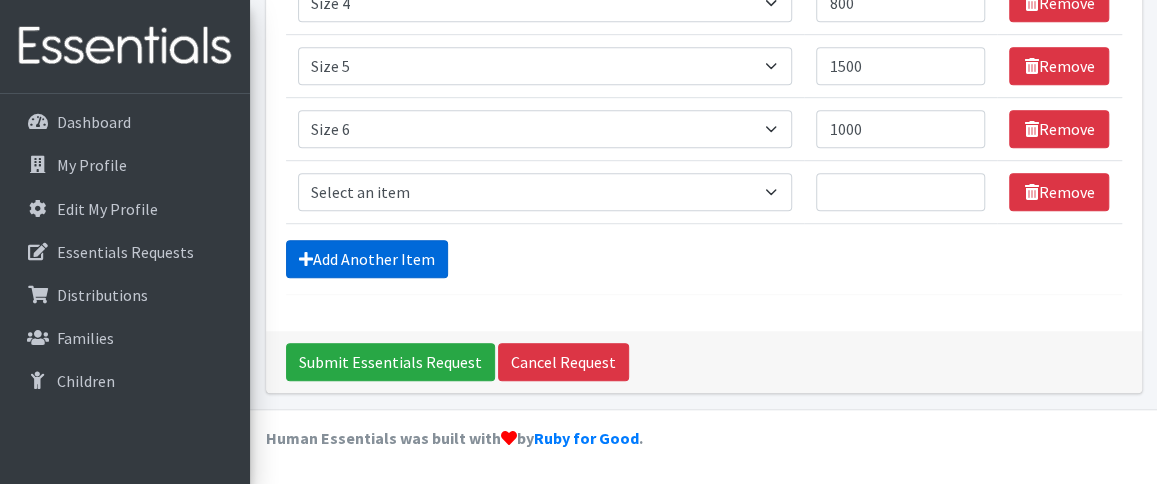 scroll, scrollTop: 557, scrollLeft: 0, axis: vertical 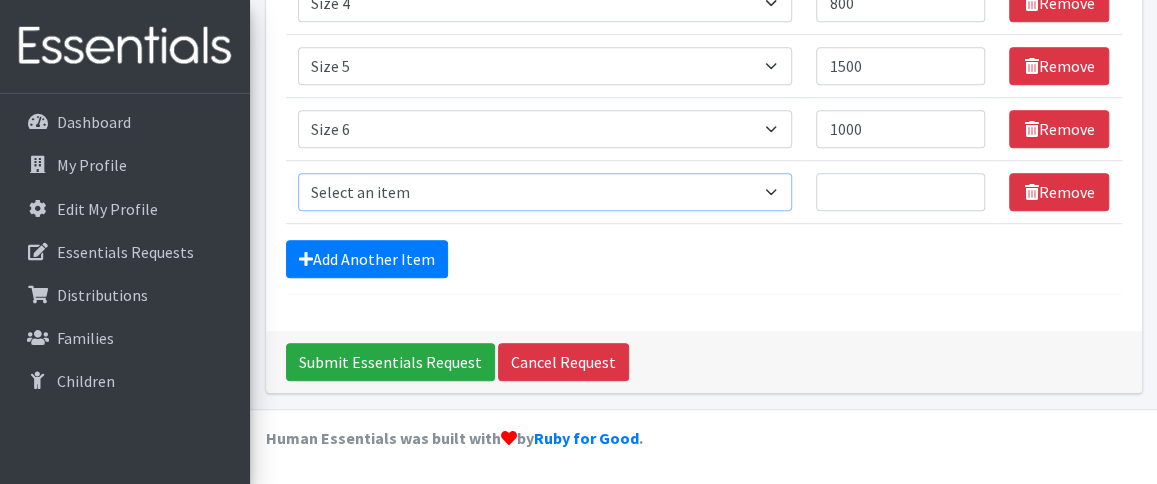 click on "Select an item
Period Supplies: Mixed Kits (order by bag)
Applicator-free tampon
Health fair packs (in a small bag 1 pantiliner and 1 pad with a walk-up distribution flyer)
Menstraul Disks
Period Supplies: First Period Kits (order by bag)
Period Supplies: Pad Kits (order by bag)
Period Supplies: Tampon Kits (order by bag)
Reusable Cups
Reuseable pads pack of 2.
Size 0/Newborn
Size 1
Size 2
Size 3
Size 4
Size 5
Size 6
Size 7 (availability may vary)
Size Preemie (availability may vary)
Training Pant 2T-3T
Training Pant 3T-4T
Training Pant 4T-5T
health fair packets (1 diaper in multiple sizes in a small bag with a walk-up distribution flyer)
reusable underwear ( please specify size but we have very limited supply and most sizes are junior sizes" at bounding box center [545, 192] 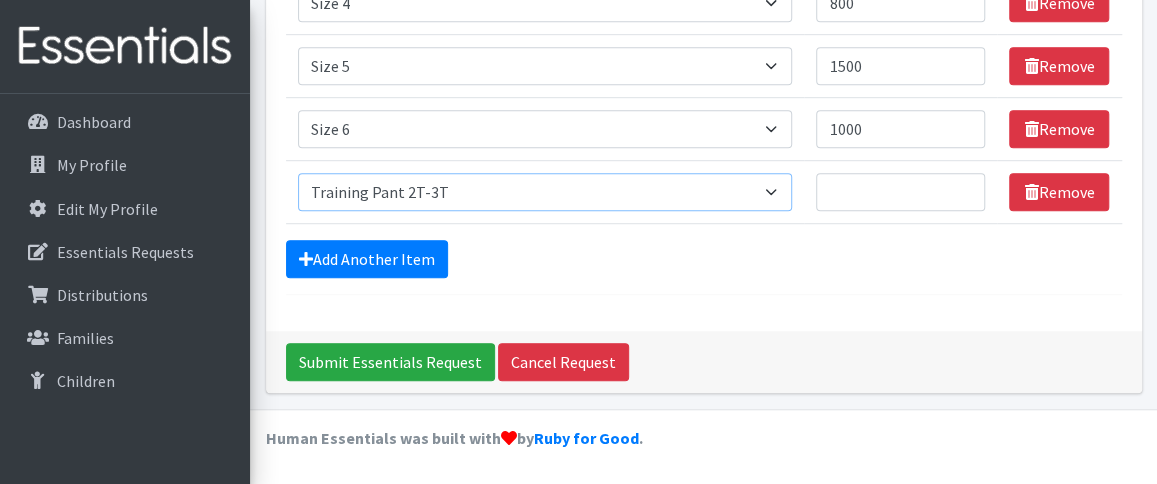 click on "Select an item
Period Supplies: Mixed Kits (order by bag)
Applicator-free tampon
Health fair packs (in a small bag 1 pantiliner and 1 pad with a walk-up distribution flyer)
Menstraul Disks
Period Supplies: First Period Kits (order by bag)
Period Supplies: Pad Kits (order by bag)
Period Supplies: Tampon Kits (order by bag)
Reusable Cups
Reuseable pads pack of 2.
Size 0/Newborn
Size 1
Size 2
Size 3
Size 4
Size 5
Size 6
Size 7 (availability may vary)
Size Preemie (availability may vary)
Training Pant 2T-3T
Training Pant 3T-4T
Training Pant 4T-5T
health fair packets (1 diaper in multiple sizes in a small bag with a walk-up distribution flyer)
reusable underwear ( please specify size but we have very limited supply and most sizes are junior sizes" at bounding box center [545, 192] 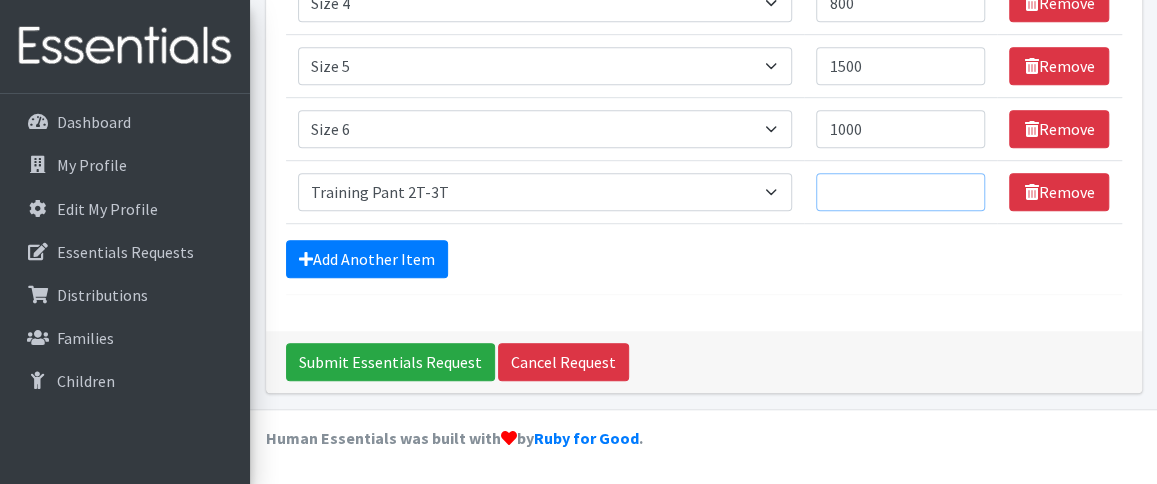 click on "Quantity" at bounding box center [900, 192] 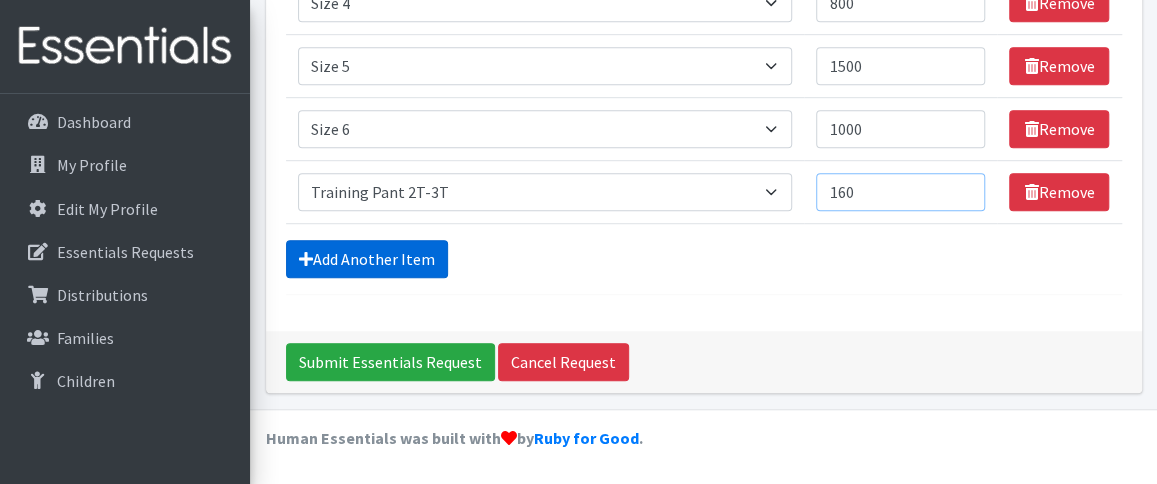 type on "160" 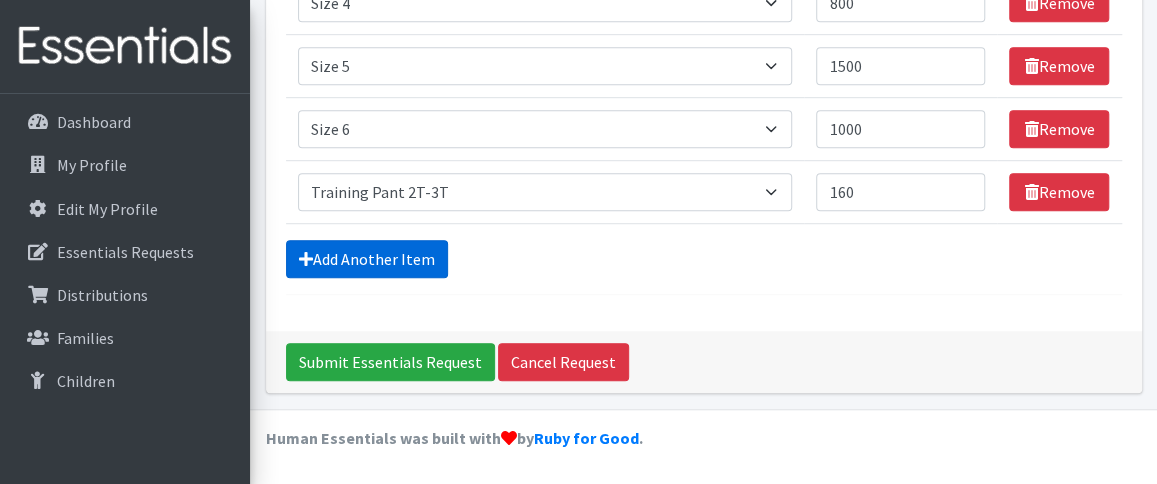 click on "Add Another Item" at bounding box center [367, 259] 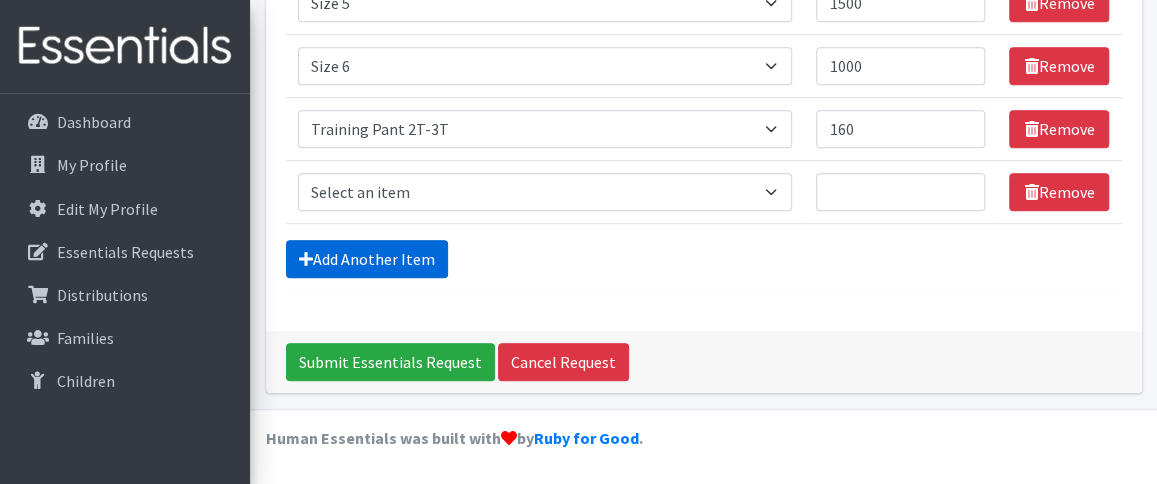 scroll, scrollTop: 620, scrollLeft: 0, axis: vertical 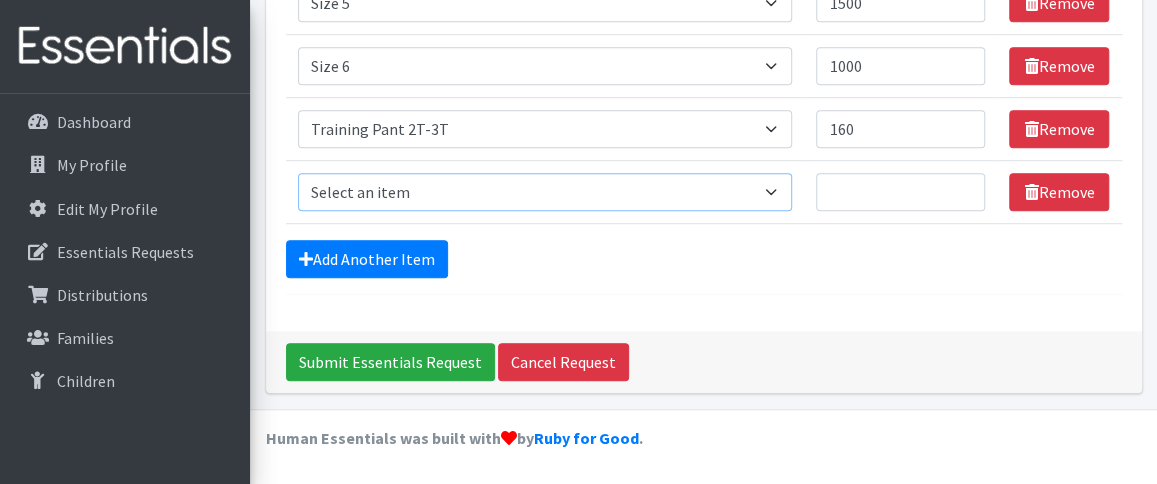 click on "Select an item
Period Supplies: Mixed Kits (order by bag)
Applicator-free tampon
Health fair packs (in a small bag 1 pantiliner and 1 pad with a walk-up distribution flyer)
Menstraul Disks
Period Supplies: First Period Kits (order by bag)
Period Supplies: Pad Kits (order by bag)
Period Supplies: Tampon Kits (order by bag)
Reusable Cups
Reuseable pads pack of 2.
Size 0/Newborn
Size 1
Size 2
Size 3
Size 4
Size 5
Size 6
Size 7 (availability may vary)
Size Preemie (availability may vary)
Training Pant 2T-3T
Training Pant 3T-4T
Training Pant 4T-5T
health fair packets (1 diaper in multiple sizes in a small bag with a walk-up distribution flyer)
reusable underwear ( please specify size but we have very limited supply and most sizes are junior sizes" at bounding box center [545, 192] 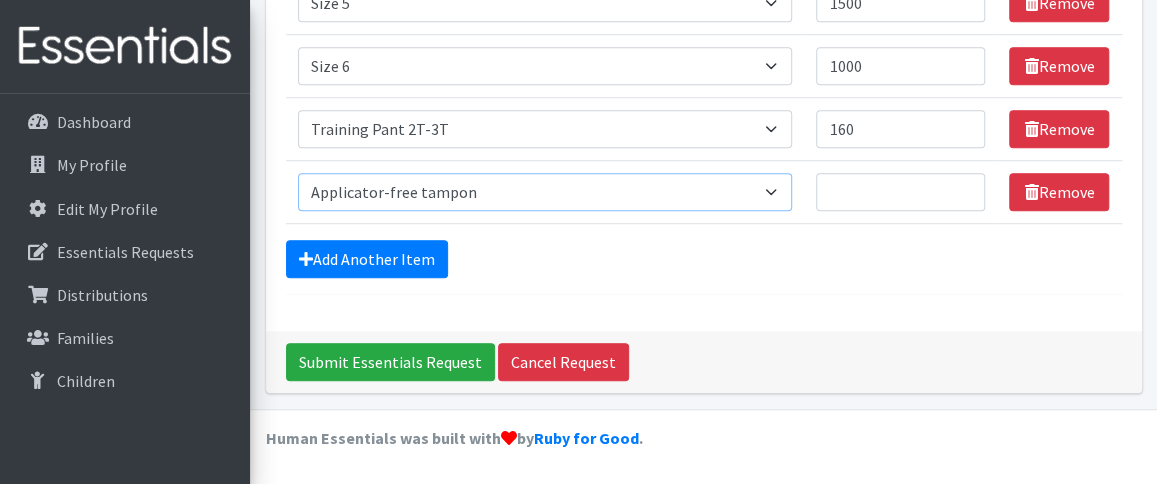 click on "Select an item
Period Supplies: Mixed Kits (order by bag)
Applicator-free tampon
Health fair packs (in a small bag 1 pantiliner and 1 pad with a walk-up distribution flyer)
Menstraul Disks
Period Supplies: First Period Kits (order by bag)
Period Supplies: Pad Kits (order by bag)
Period Supplies: Tampon Kits (order by bag)
Reusable Cups
Reuseable pads pack of 2.
Size 0/Newborn
Size 1
Size 2
Size 3
Size 4
Size 5
Size 6
Size 7 (availability may vary)
Size Preemie (availability may vary)
Training Pant 2T-3T
Training Pant 3T-4T
Training Pant 4T-5T
health fair packets (1 diaper in multiple sizes in a small bag with a walk-up distribution flyer)
reusable underwear ( please specify size but we have very limited supply and most sizes are junior sizes" at bounding box center (545, 192) 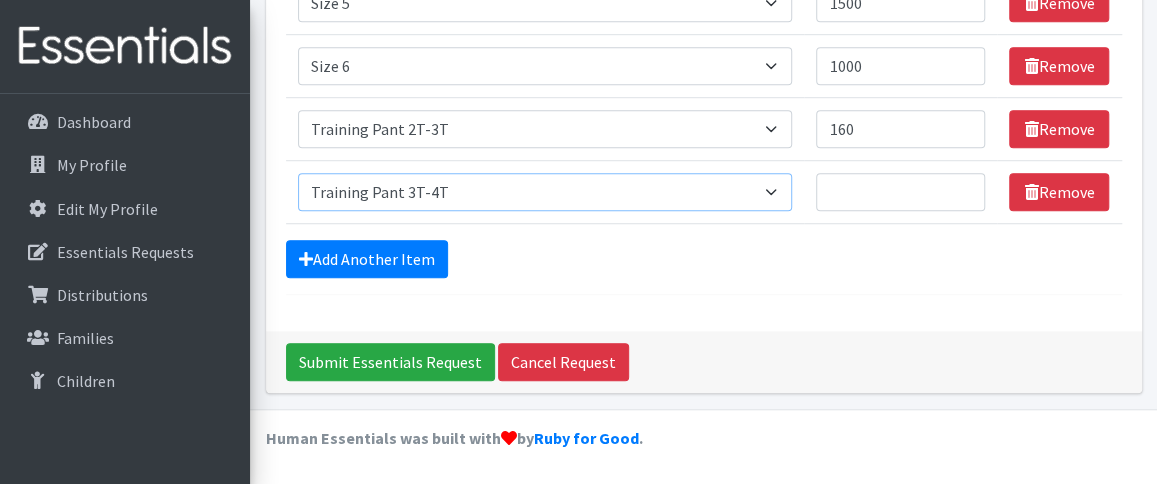 click on "Select an item
Period Supplies: Mixed Kits (order by bag)
Applicator-free tampon
Health fair packs (in a small bag 1 pantiliner and 1 pad with a walk-up distribution flyer)
Menstraul Disks
Period Supplies: First Period Kits (order by bag)
Period Supplies: Pad Kits (order by bag)
Period Supplies: Tampon Kits (order by bag)
Reusable Cups
Reuseable pads pack of 2.
Size 0/Newborn
Size 1
Size 2
Size 3
Size 4
Size 5
Size 6
Size 7 (availability may vary)
Size Preemie (availability may vary)
Training Pant 2T-3T
Training Pant 3T-4T
Training Pant 4T-5T
health fair packets (1 diaper in multiple sizes in a small bag with a walk-up distribution flyer)
reusable underwear ( please specify size but we have very limited supply and most sizes are junior sizes" at bounding box center (545, 192) 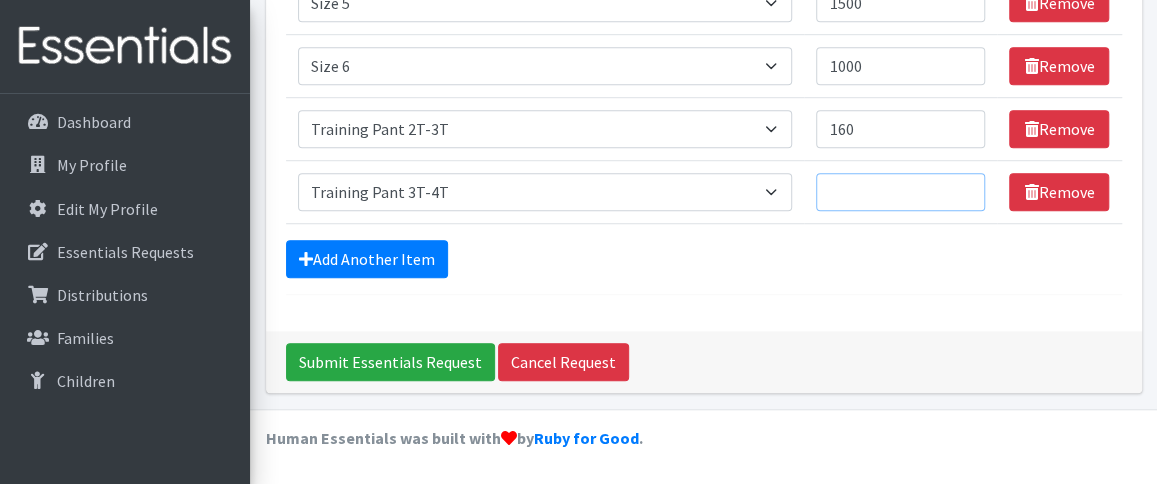 click on "Quantity" at bounding box center [900, 192] 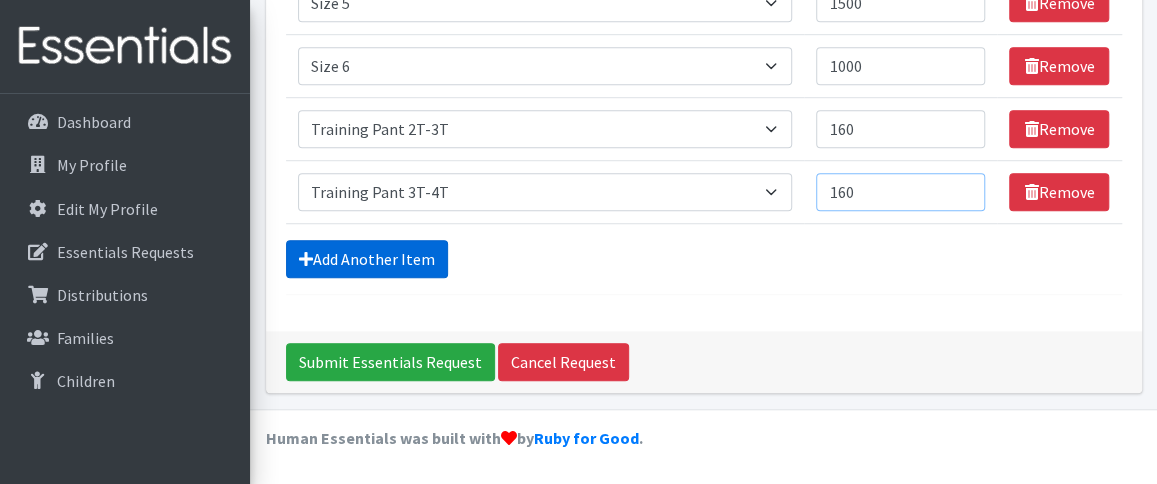 type on "160" 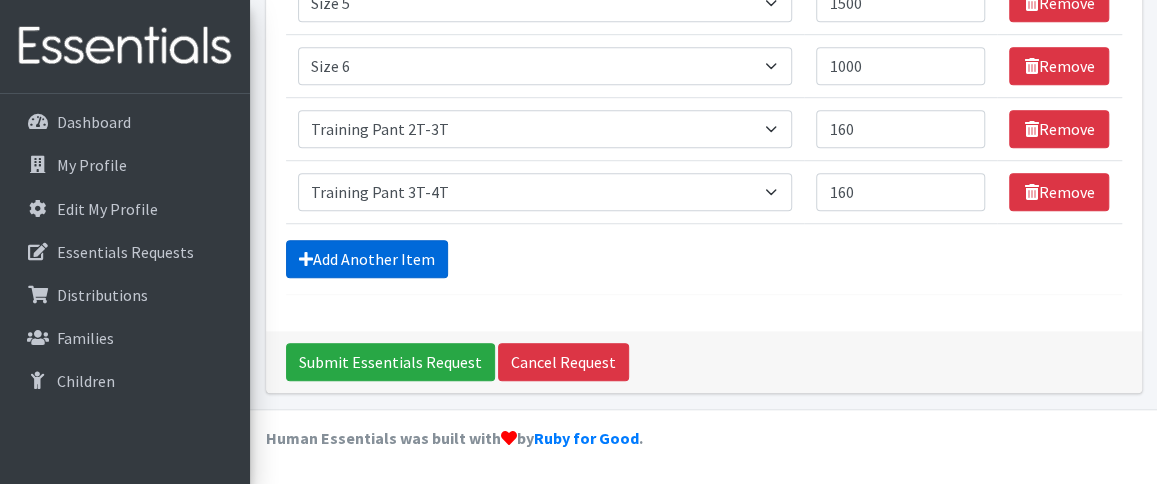 click on "Add Another Item" at bounding box center (367, 259) 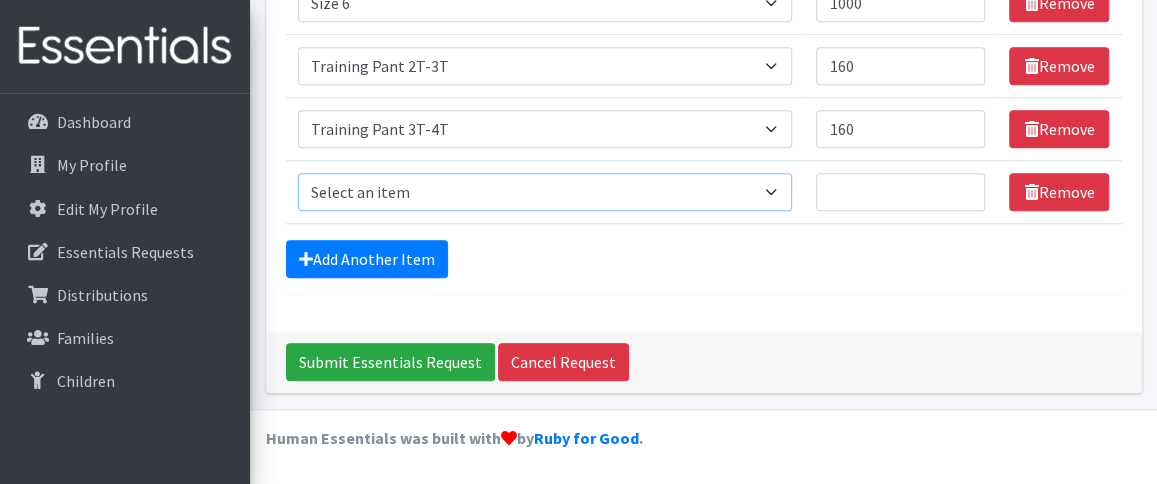 click on "Select an item
Period Supplies: Mixed Kits (order by bag)
Applicator-free tampon
Health fair packs (in a small bag 1 pantiliner and 1 pad with a walk-up distribution flyer)
Menstraul Disks
Period Supplies: First Period Kits (order by bag)
Period Supplies: Pad Kits (order by bag)
Period Supplies: Tampon Kits (order by bag)
Reusable Cups
Reuseable pads pack of 2.
Size 0/Newborn
Size 1
Size 2
Size 3
Size 4
Size 5
Size 6
Size 7 (availability may vary)
Size Preemie (availability may vary)
Training Pant 2T-3T
Training Pant 3T-4T
Training Pant 4T-5T
health fair packets (1 diaper in multiple sizes in a small bag with a walk-up distribution flyer)
reusable underwear ( please specify size but we have very limited supply and most sizes are junior sizes" at bounding box center (545, 192) 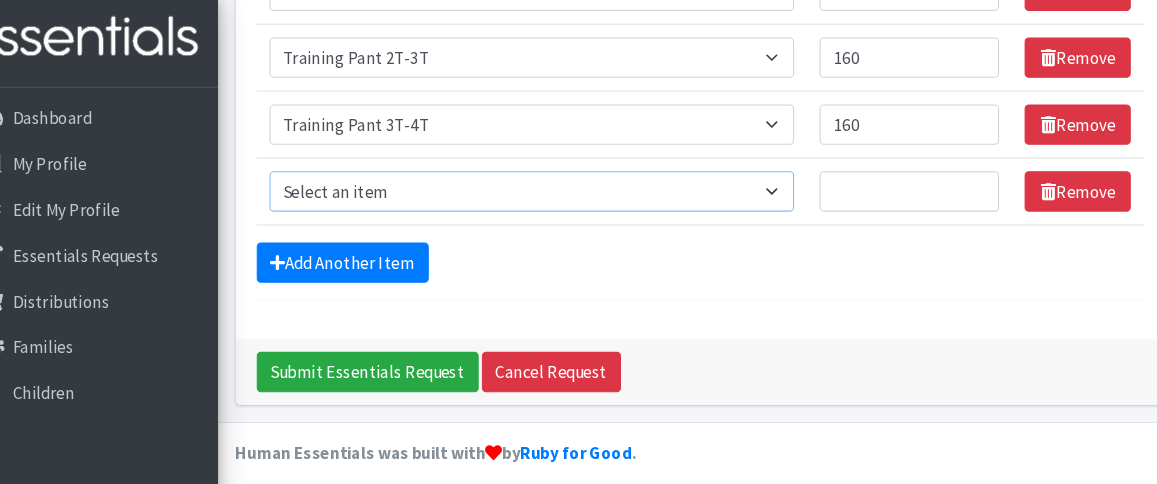 scroll, scrollTop: 682, scrollLeft: 0, axis: vertical 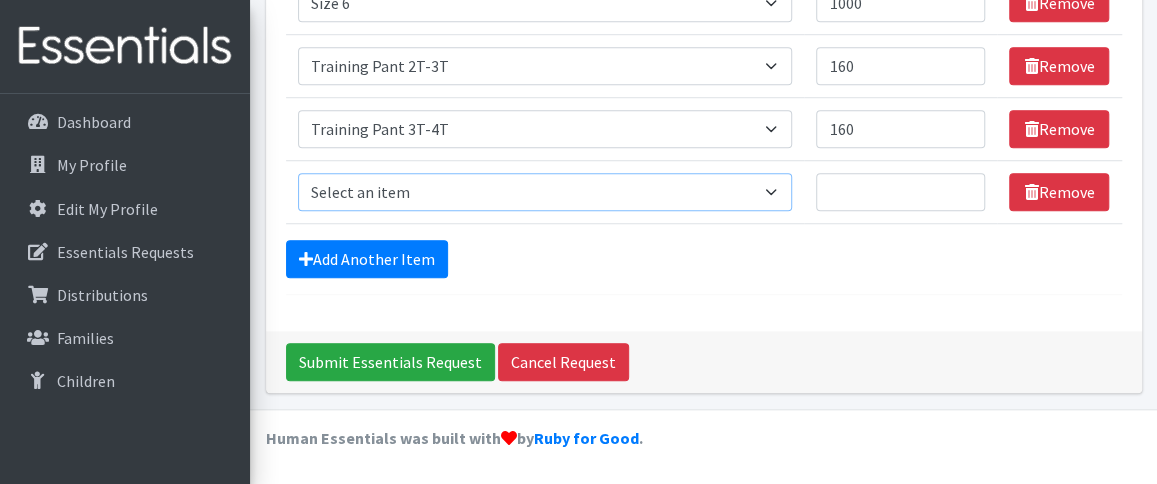 click on "Select an item
Period Supplies: Mixed Kits (order by bag)
Applicator-free tampon
Health fair packs (in a small bag 1 pantiliner and 1 pad with a walk-up distribution flyer)
Menstraul Disks
Period Supplies: First Period Kits (order by bag)
Period Supplies: Pad Kits (order by bag)
Period Supplies: Tampon Kits (order by bag)
Reusable Cups
Reuseable pads pack of 2.
Size 0/Newborn
Size 1
Size 2
Size 3
Size 4
Size 5
Size 6
Size 7 (availability may vary)
Size Preemie (availability may vary)
Training Pant 2T-3T
Training Pant 3T-4T
Training Pant 4T-5T
health fair packets (1 diaper in multiple sizes in a small bag with a walk-up distribution flyer)
reusable underwear ( please specify size but we have very limited supply and most sizes are junior sizes" at bounding box center [545, 192] 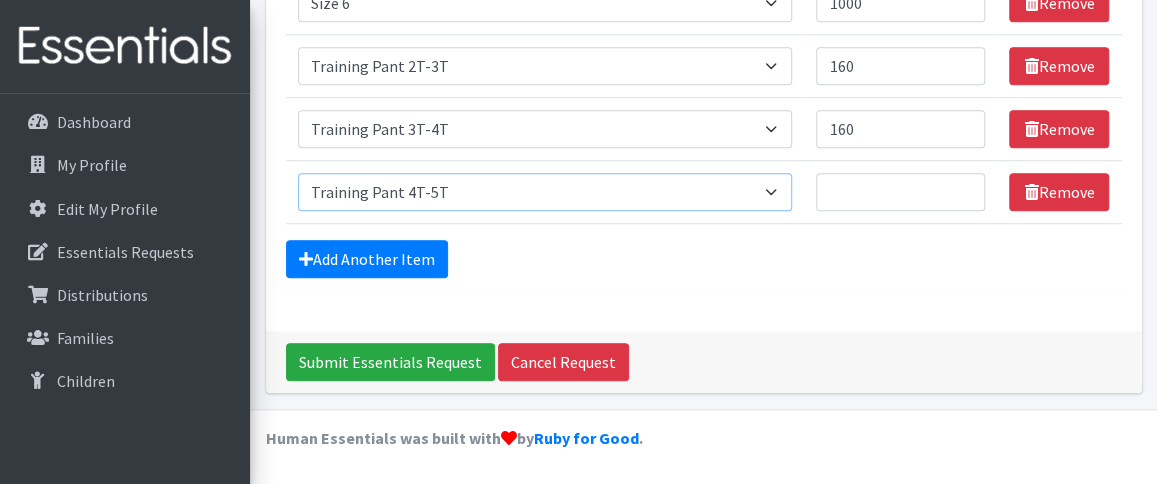 click on "Select an item
Period Supplies: Mixed Kits (order by bag)
Applicator-free tampon
Health fair packs (in a small bag 1 pantiliner and 1 pad with a walk-up distribution flyer)
Menstraul Disks
Period Supplies: First Period Kits (order by bag)
Period Supplies: Pad Kits (order by bag)
Period Supplies: Tampon Kits (order by bag)
Reusable Cups
Reuseable pads pack of 2.
Size 0/Newborn
Size 1
Size 2
Size 3
Size 4
Size 5
Size 6
Size 7 (availability may vary)
Size Preemie (availability may vary)
Training Pant 2T-3T
Training Pant 3T-4T
Training Pant 4T-5T
health fair packets (1 diaper in multiple sizes in a small bag with a walk-up distribution flyer)
reusable underwear ( please specify size but we have very limited supply and most sizes are junior sizes" at bounding box center (545, 192) 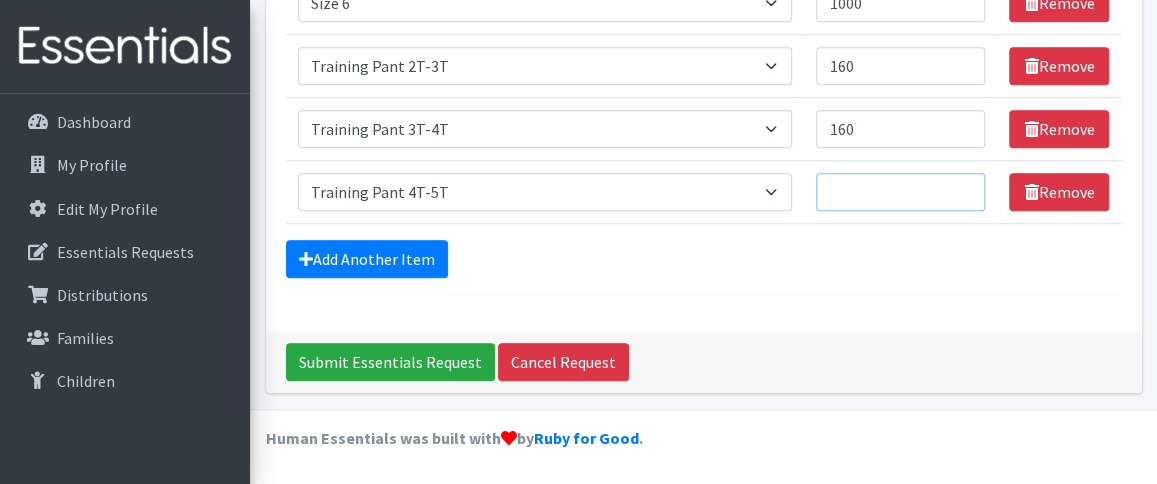 click on "Quantity" at bounding box center (900, 192) 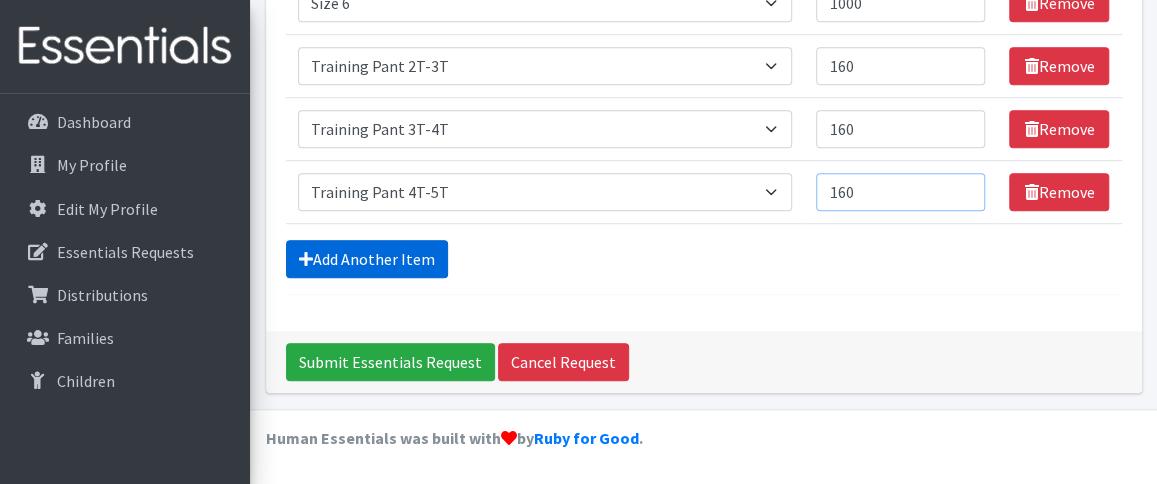 type on "160" 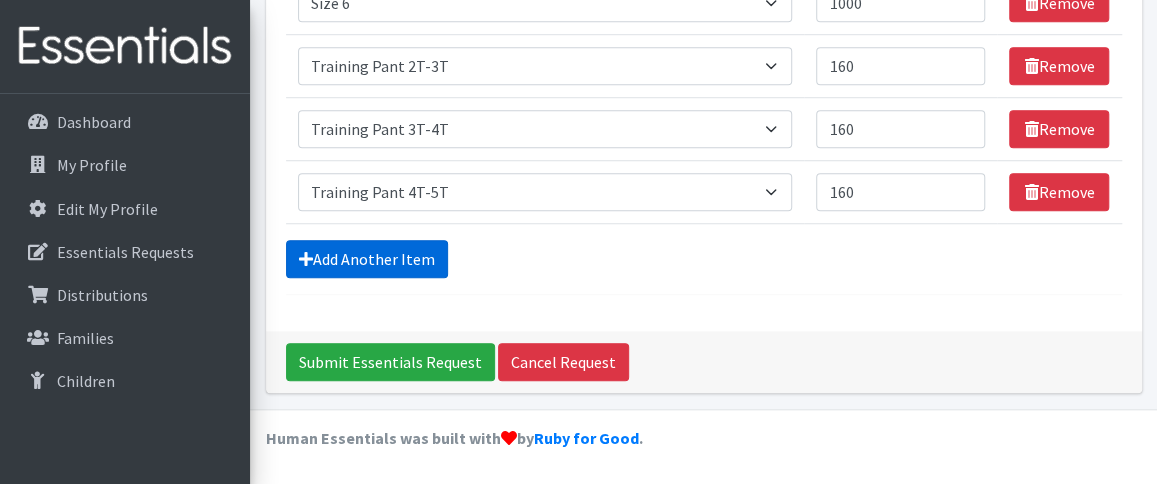 click on "Add Another Item" at bounding box center [367, 259] 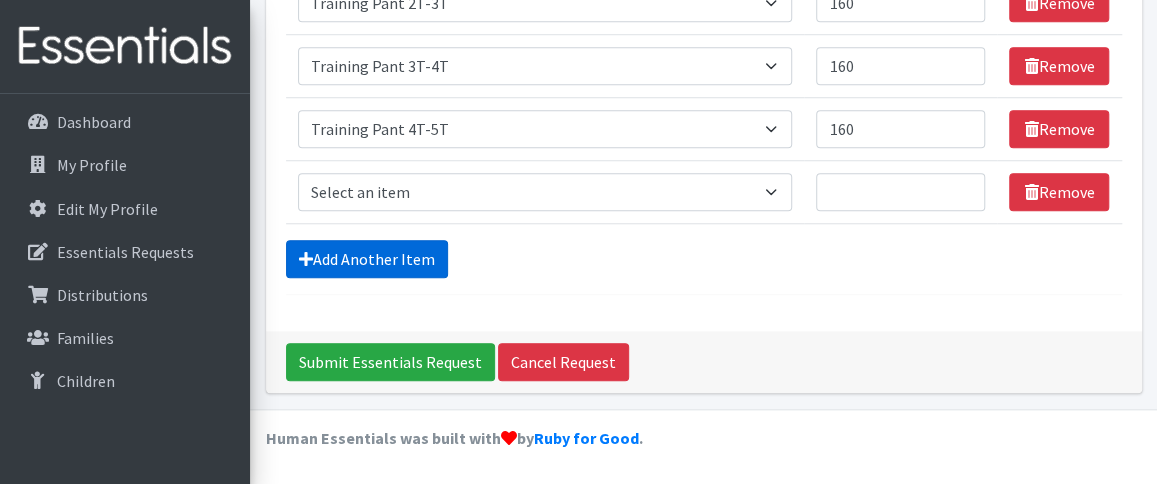 scroll, scrollTop: 745, scrollLeft: 0, axis: vertical 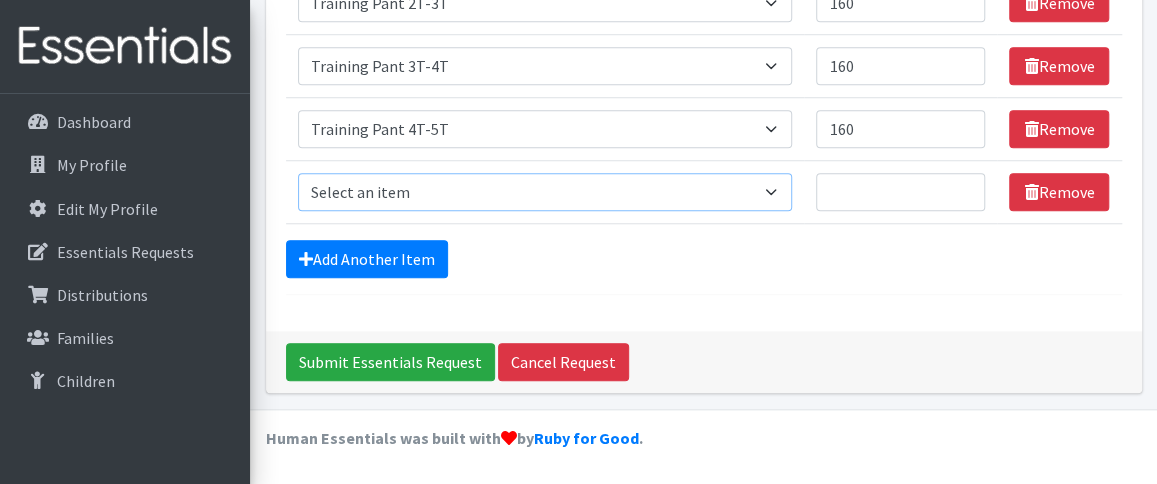 click on "Select an item
Period Supplies: Mixed Kits (order by bag)
Applicator-free tampon
Health fair packs (in a small bag 1 pantiliner and 1 pad with a walk-up distribution flyer)
Menstraul Disks
Period Supplies: First Period Kits (order by bag)
Period Supplies: Pad Kits (order by bag)
Period Supplies: Tampon Kits (order by bag)
Reusable Cups
Reuseable pads pack of 2.
Size 0/Newborn
Size 1
Size 2
Size 3
Size 4
Size 5
Size 6
Size 7 (availability may vary)
Size Preemie (availability may vary)
Training Pant 2T-3T
Training Pant 3T-4T
Training Pant 4T-5T
health fair packets (1 diaper in multiple sizes in a small bag with a walk-up distribution flyer)
reusable underwear ( please specify size but we have very limited supply and most sizes are junior sizes" at bounding box center (545, 192) 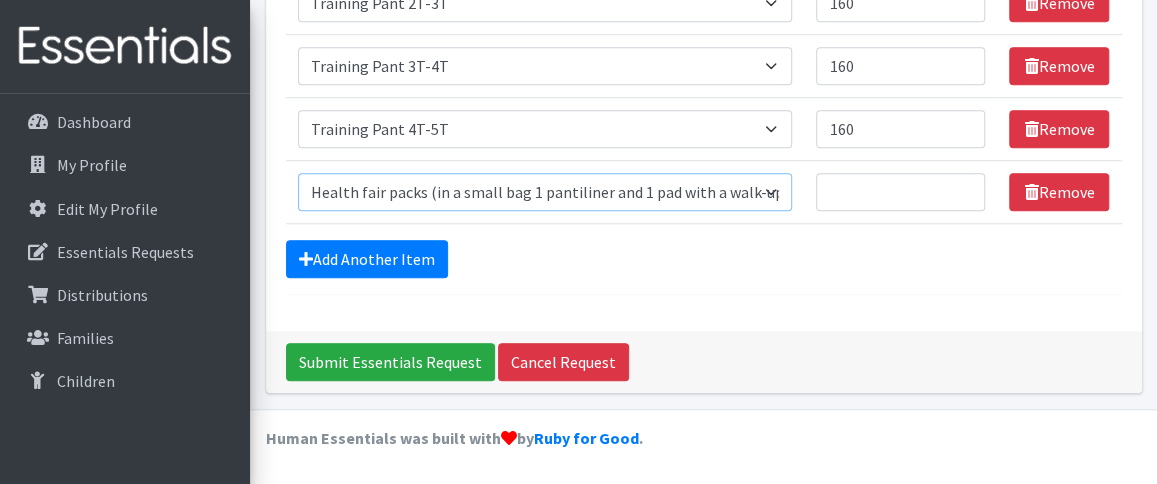 click on "Select an item
Period Supplies: Mixed Kits (order by bag)
Applicator-free tampon
Health fair packs (in a small bag 1 pantiliner and 1 pad with a walk-up distribution flyer)
Menstraul Disks
Period Supplies: First Period Kits (order by bag)
Period Supplies: Pad Kits (order by bag)
Period Supplies: Tampon Kits (order by bag)
Reusable Cups
Reuseable pads pack of 2.
Size 0/Newborn
Size 1
Size 2
Size 3
Size 4
Size 5
Size 6
Size 7 (availability may vary)
Size Preemie (availability may vary)
Training Pant 2T-3T
Training Pant 3T-4T
Training Pant 4T-5T
health fair packets (1 diaper in multiple sizes in a small bag with a walk-up distribution flyer)
reusable underwear ( please specify size but we have very limited supply and most sizes are junior sizes" at bounding box center (545, 192) 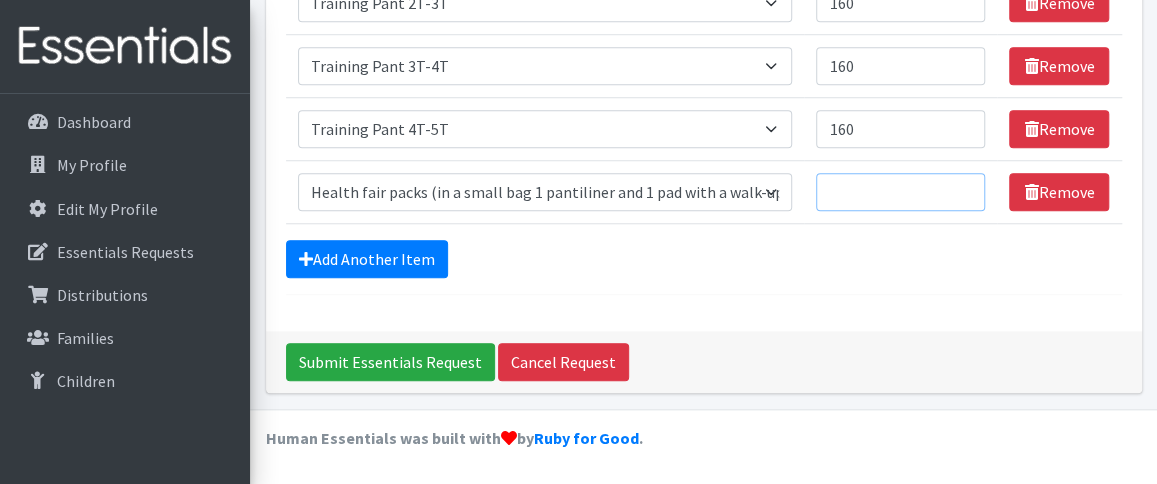 click on "Quantity" at bounding box center [900, 192] 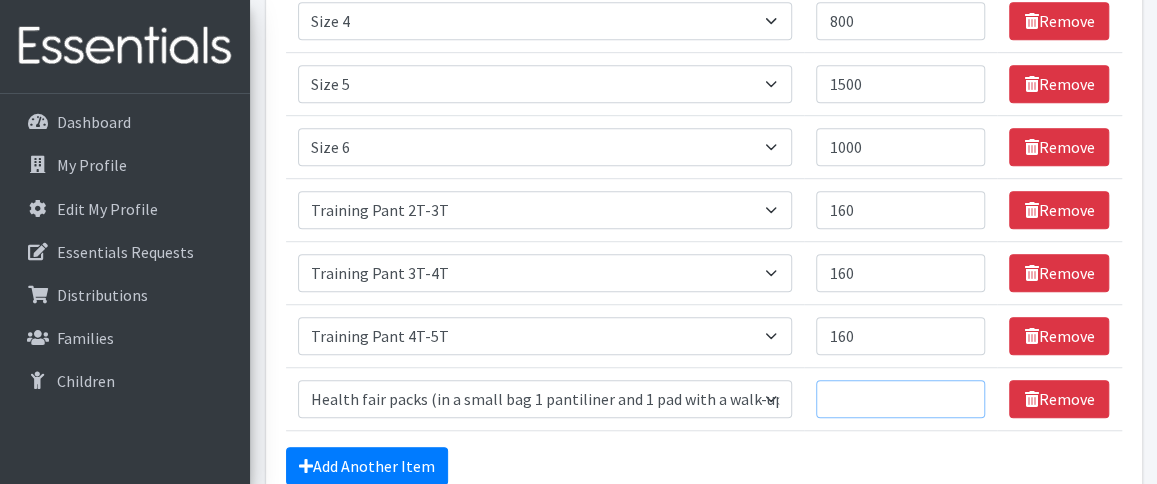 scroll, scrollTop: 745, scrollLeft: 0, axis: vertical 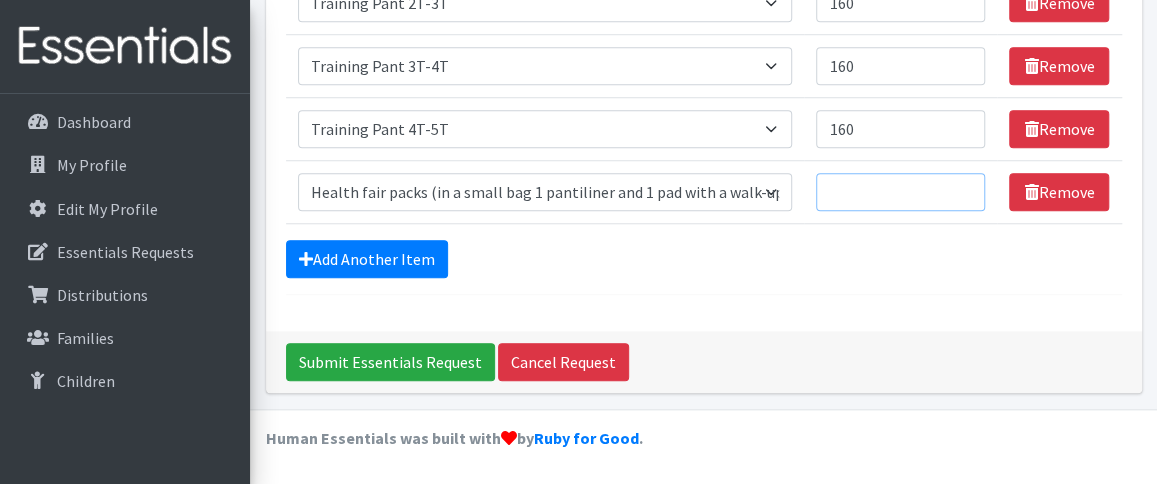 click on "Quantity" at bounding box center (900, 192) 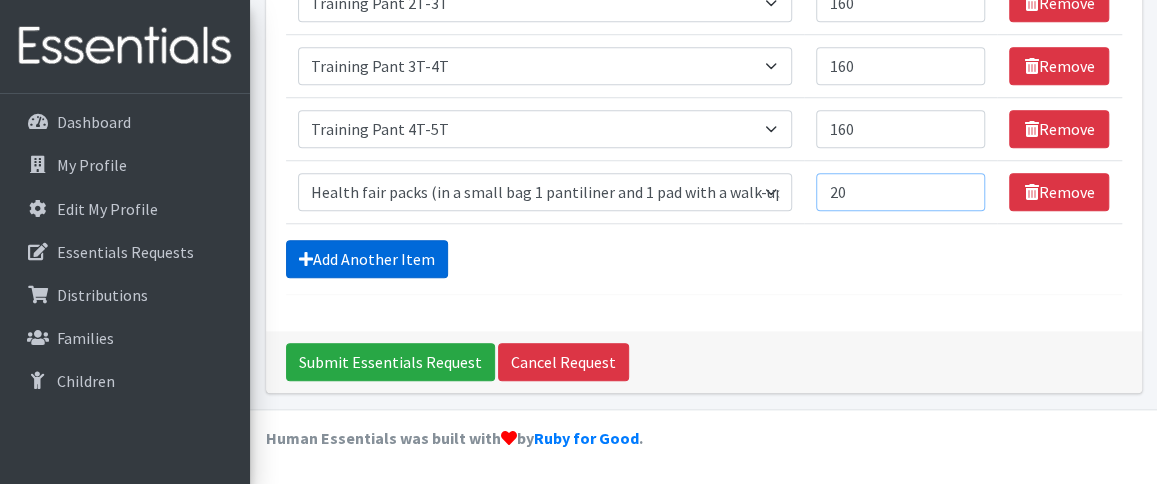type on "20" 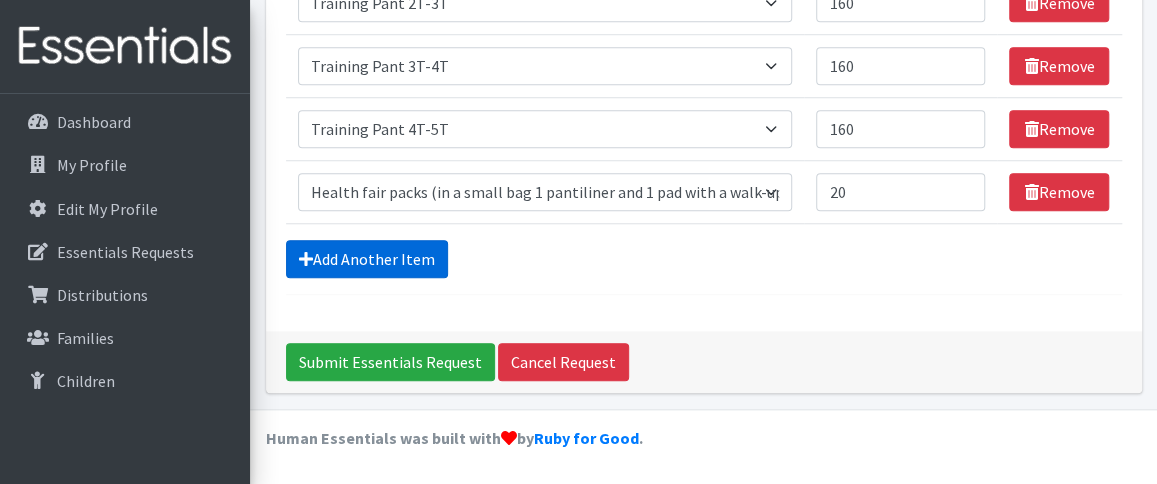 click on "Add Another Item" at bounding box center (367, 259) 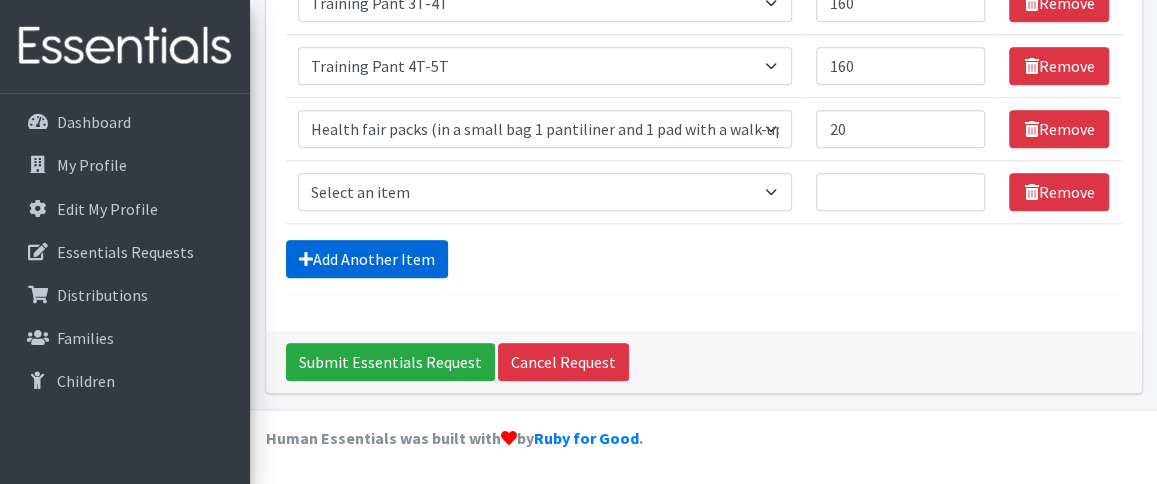 scroll, scrollTop: 808, scrollLeft: 0, axis: vertical 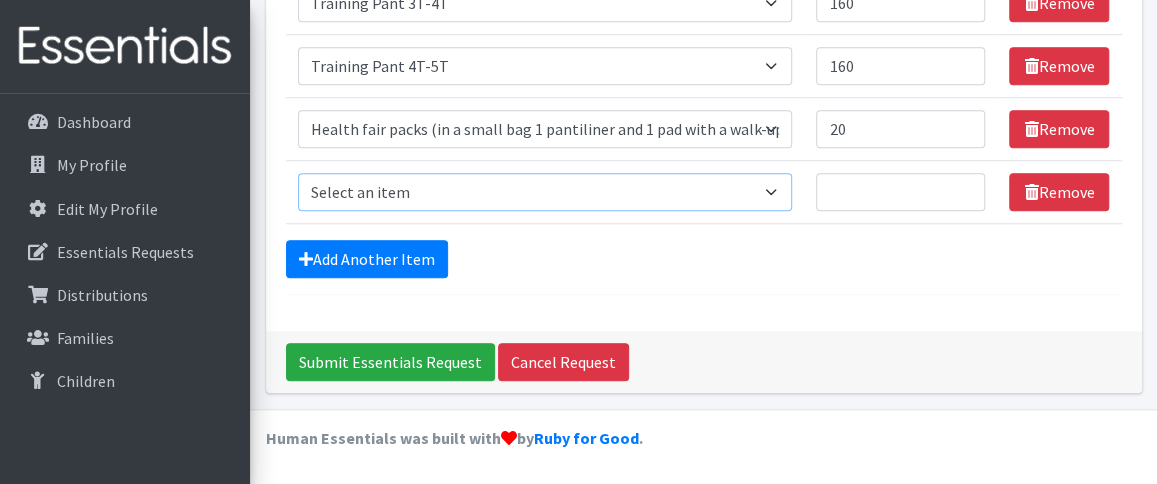 click on "Select an item
Period Supplies: Mixed Kits (order by bag)
Applicator-free tampon
Health fair packs (in a small bag 1 pantiliner and 1 pad with a walk-up distribution flyer)
Menstraul Disks
Period Supplies: First Period Kits (order by bag)
Period Supplies: Pad Kits (order by bag)
Period Supplies: Tampon Kits (order by bag)
Reusable Cups
Reuseable pads pack of 2.
Size 0/Newborn
Size 1
Size 2
Size 3
Size 4
Size 5
Size 6
Size 7 (availability may vary)
Size Preemie (availability may vary)
Training Pant 2T-3T
Training Pant 3T-4T
Training Pant 4T-5T
health fair packets (1 diaper in multiple sizes in a small bag with a walk-up distribution flyer)
reusable underwear ( please specify size but we have very limited supply and most sizes are junior sizes" at bounding box center [545, 192] 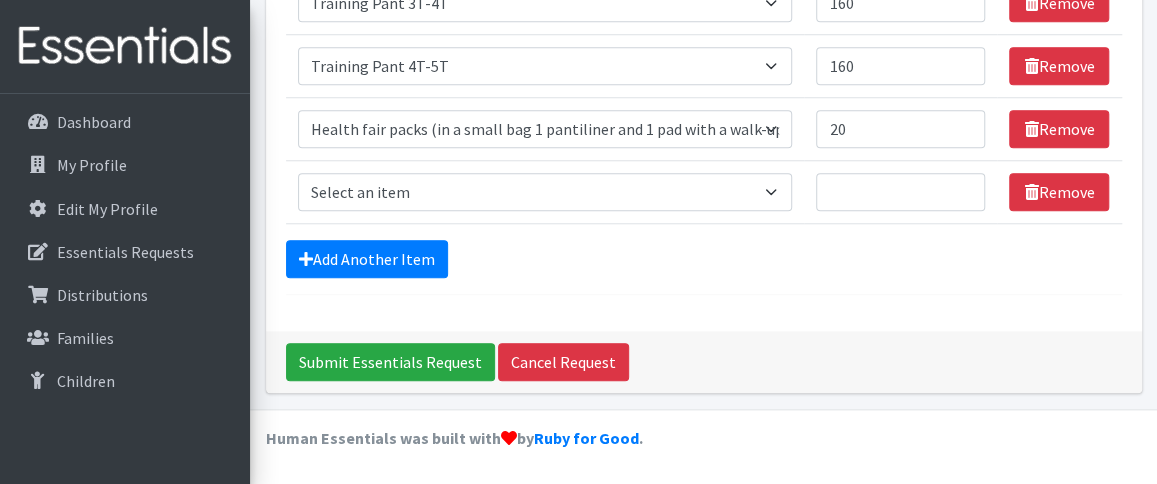 click on "Human Essentials was built with   by  Ruby for Good ." at bounding box center (703, 446) 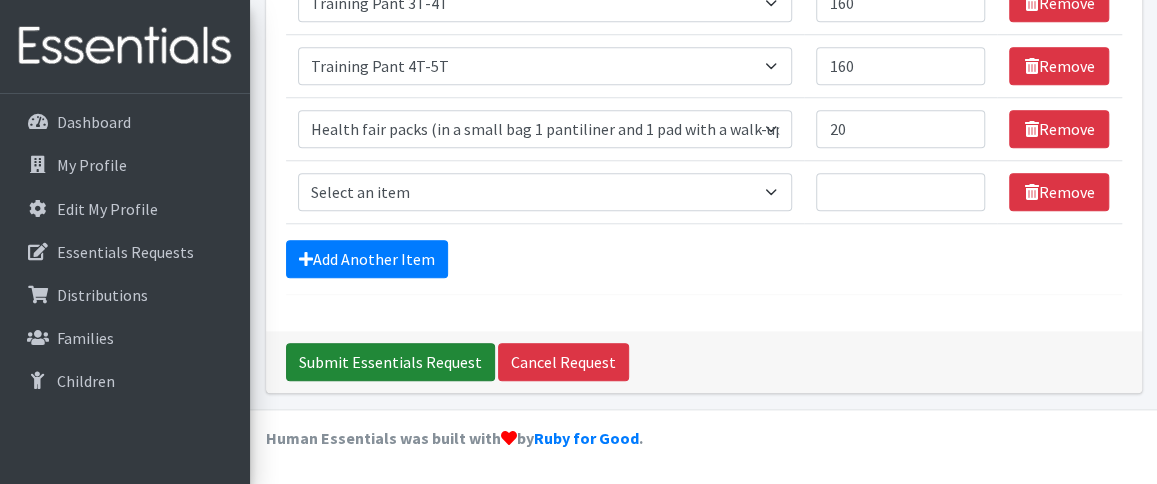 click on "Submit Essentials Request" at bounding box center [390, 362] 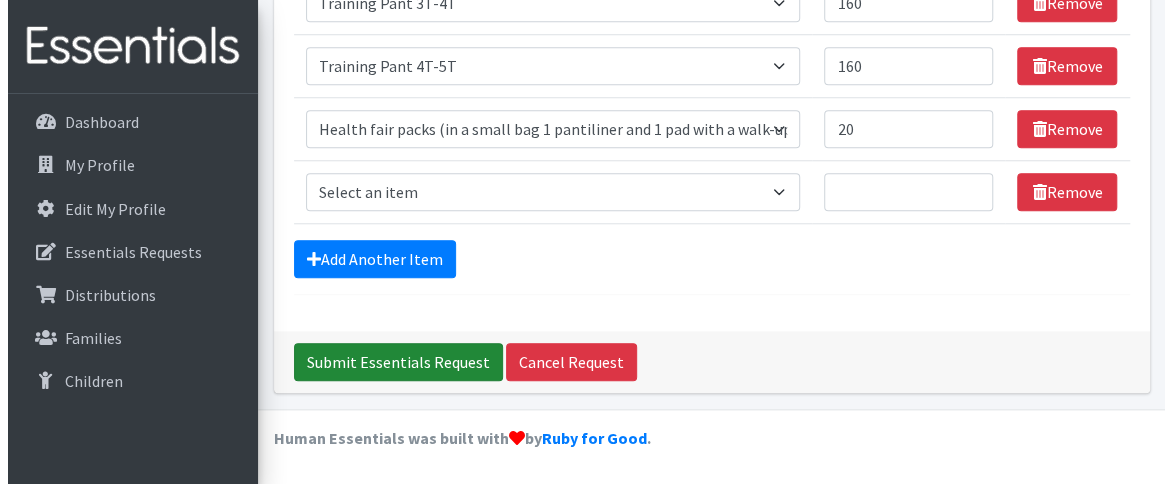 scroll, scrollTop: 773, scrollLeft: 0, axis: vertical 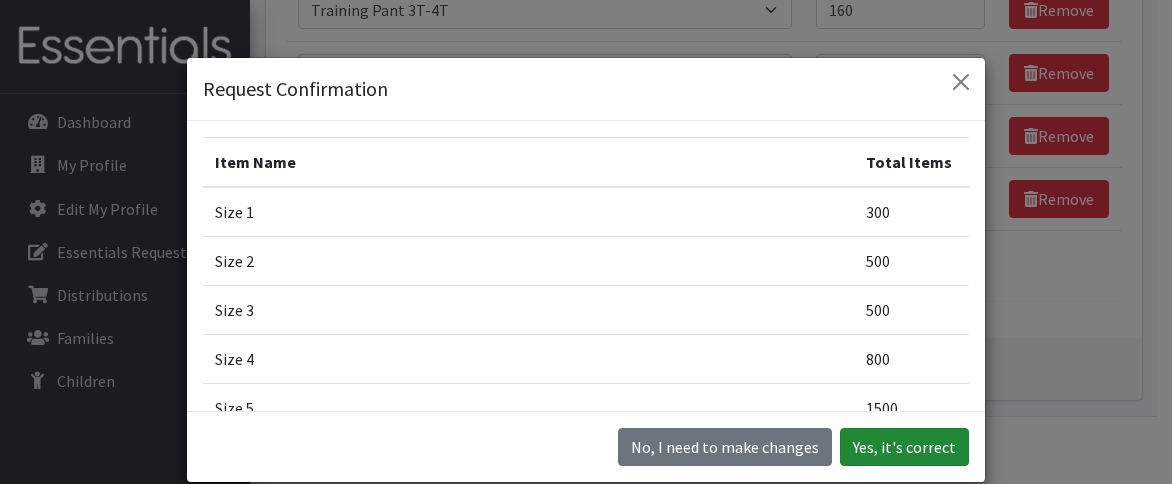 click on "Yes, it's correct" at bounding box center [904, 447] 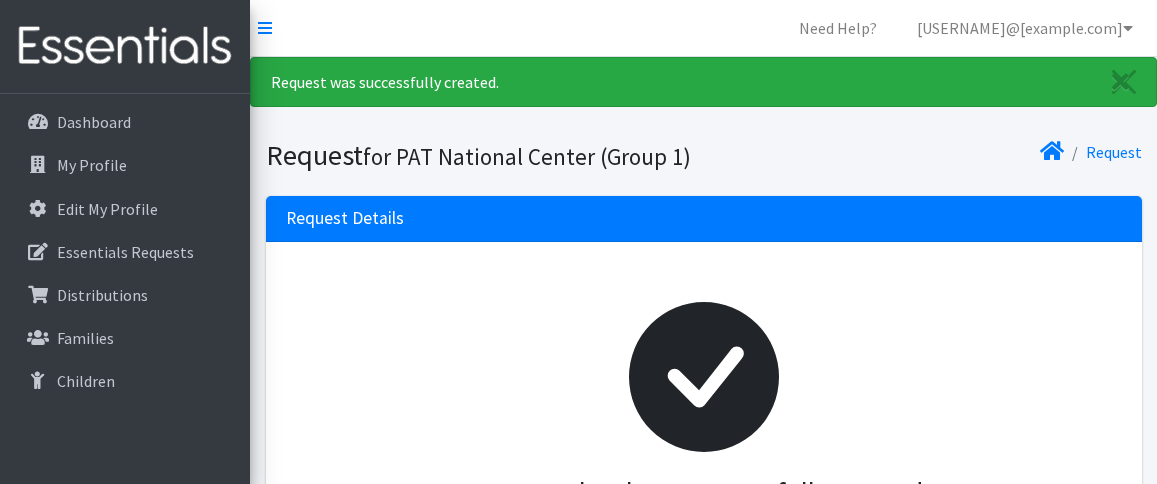 scroll, scrollTop: 0, scrollLeft: 0, axis: both 